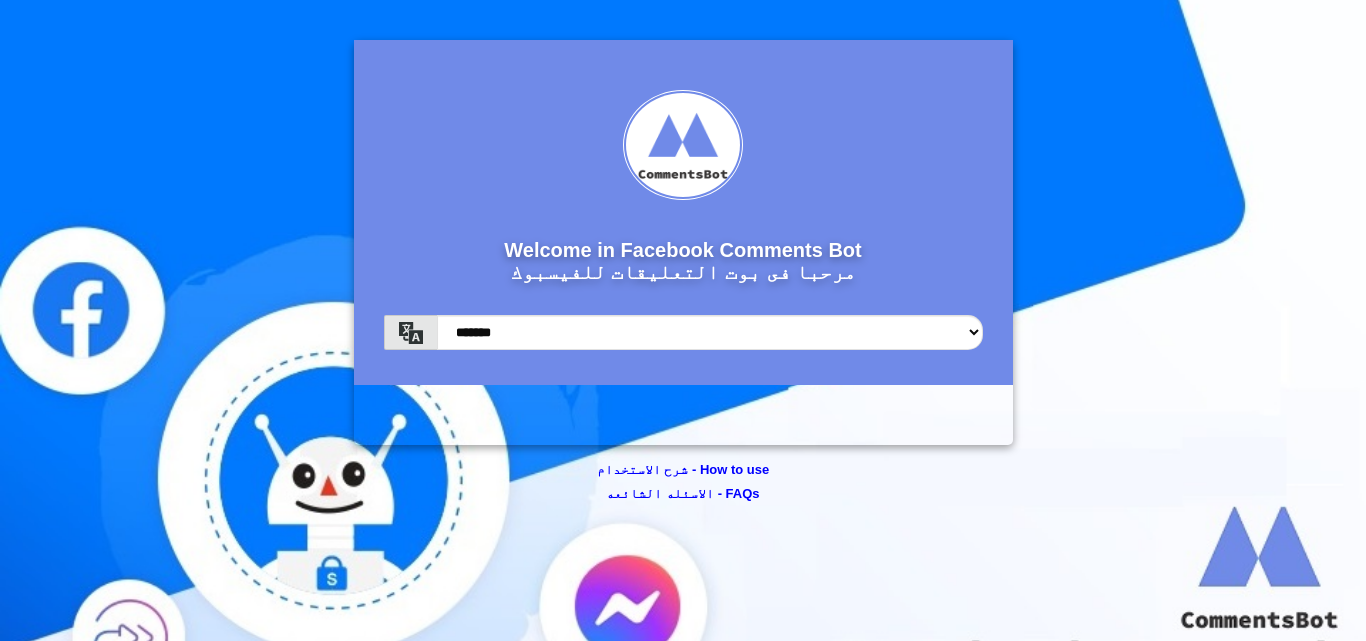 scroll, scrollTop: 0, scrollLeft: 0, axis: both 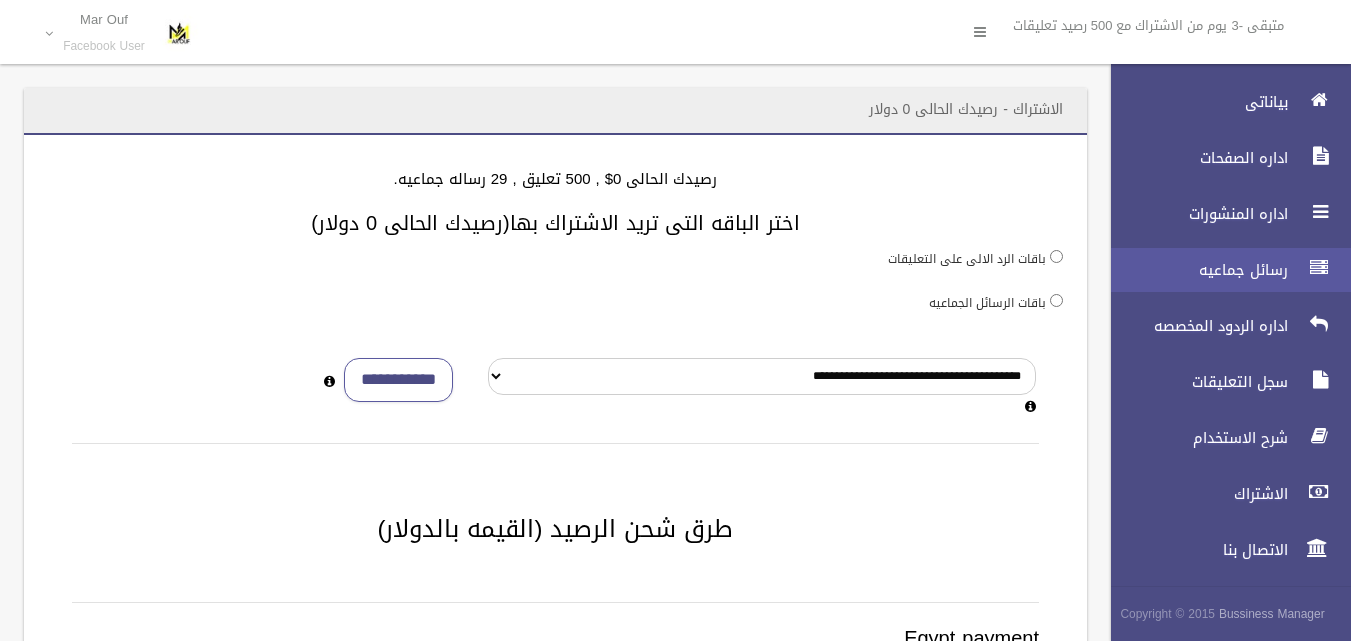 click on "رسائل جماعيه" at bounding box center [1222, 270] 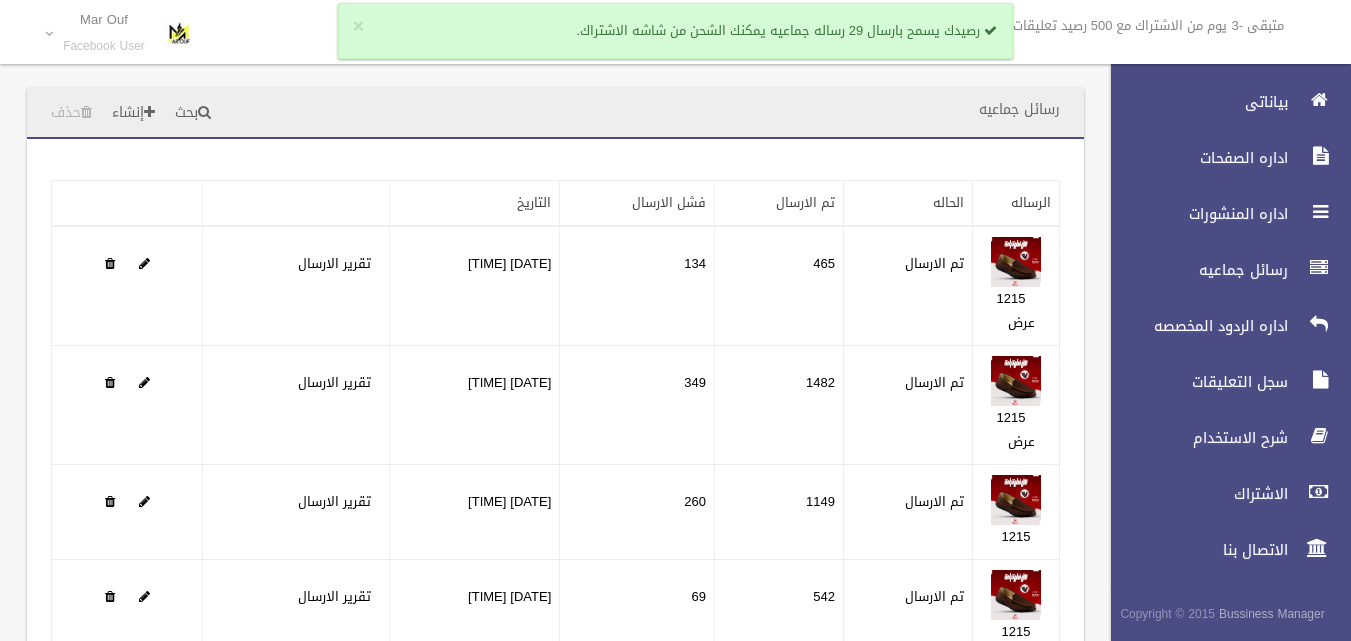 scroll, scrollTop: 0, scrollLeft: 0, axis: both 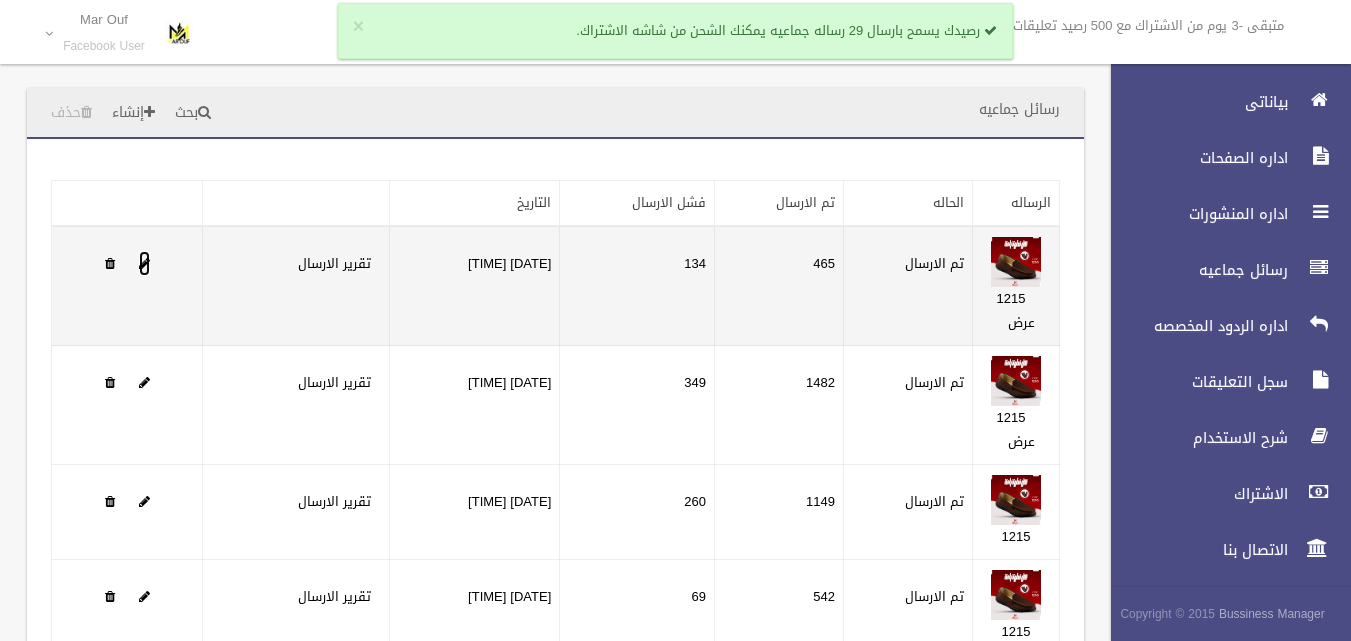 click at bounding box center (144, 263) 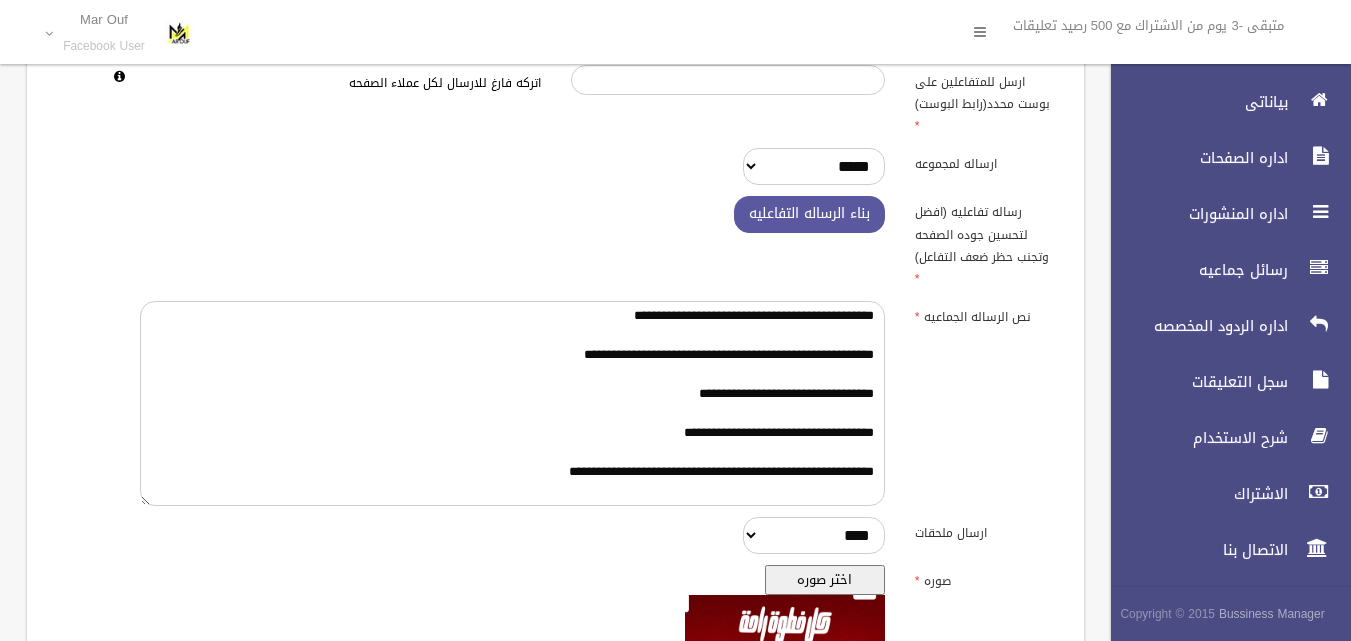 scroll, scrollTop: 200, scrollLeft: 0, axis: vertical 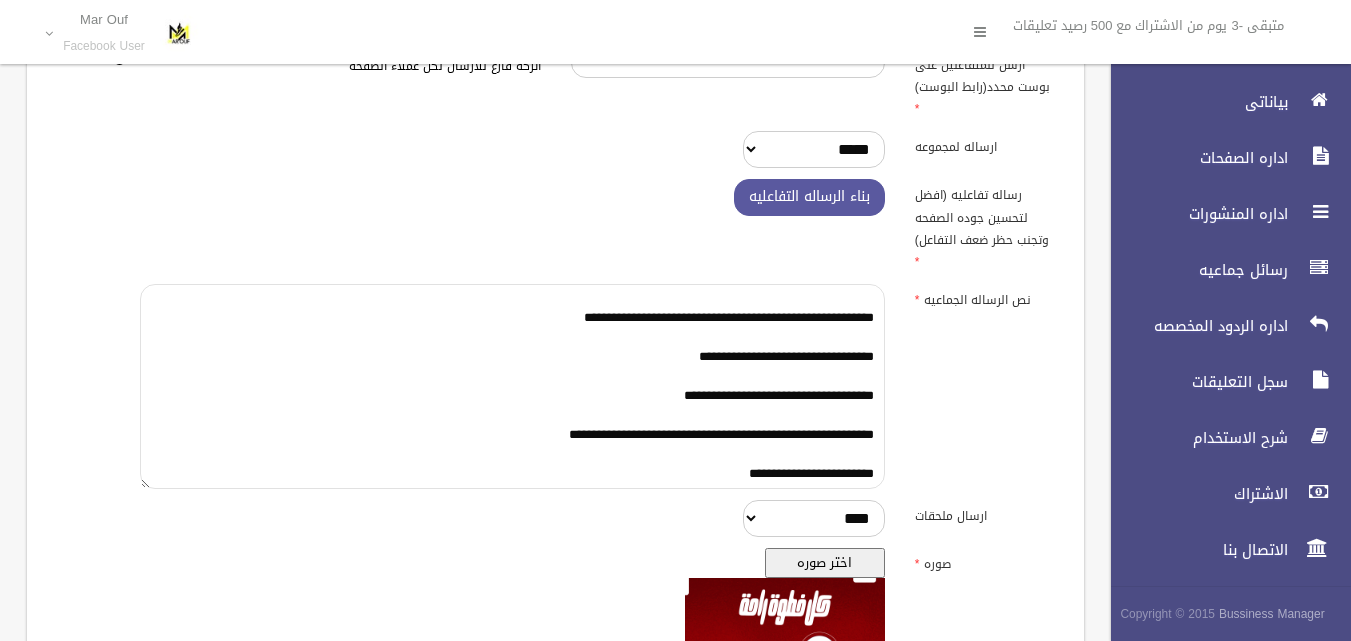 drag, startPoint x: 875, startPoint y: 279, endPoint x: 593, endPoint y: 483, distance: 348.05173 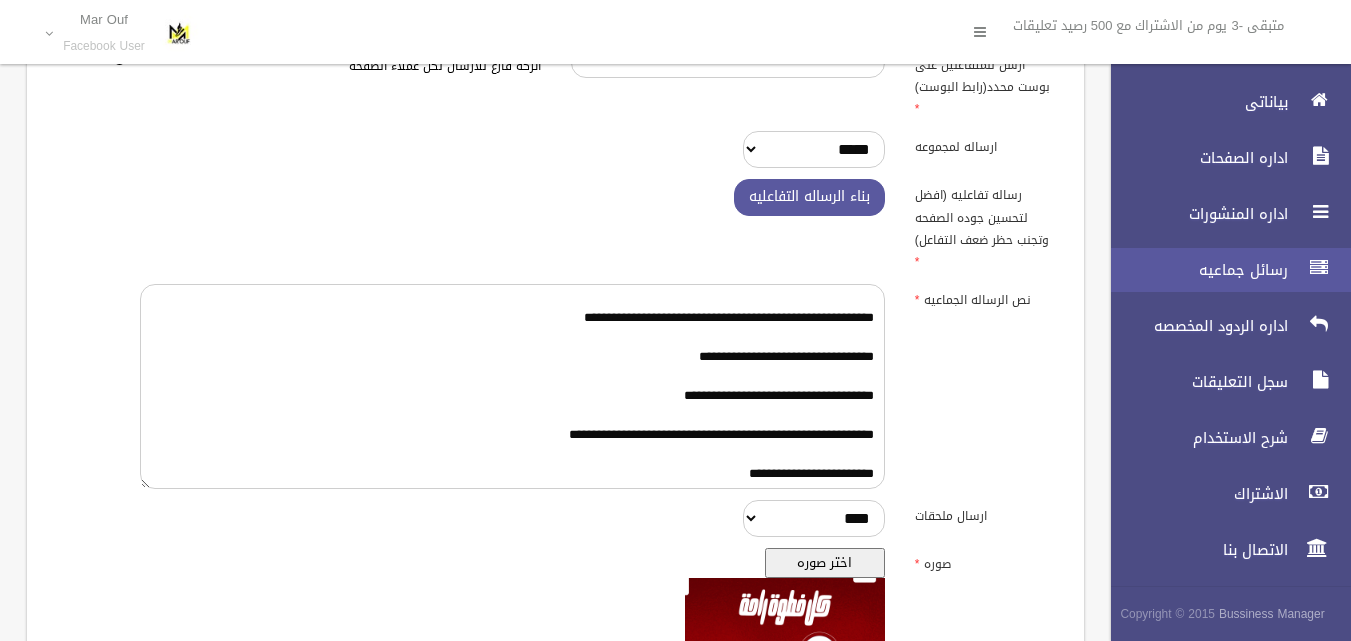click on "رسائل جماعيه" at bounding box center [1222, 270] 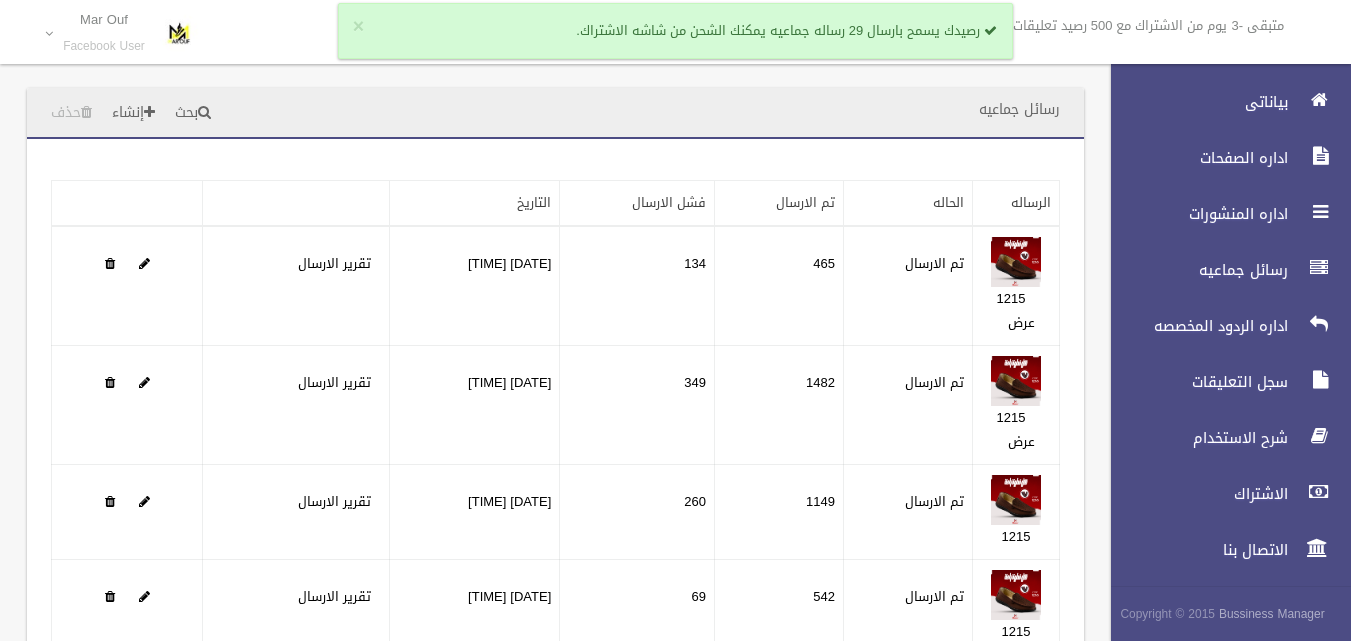 scroll, scrollTop: 0, scrollLeft: 0, axis: both 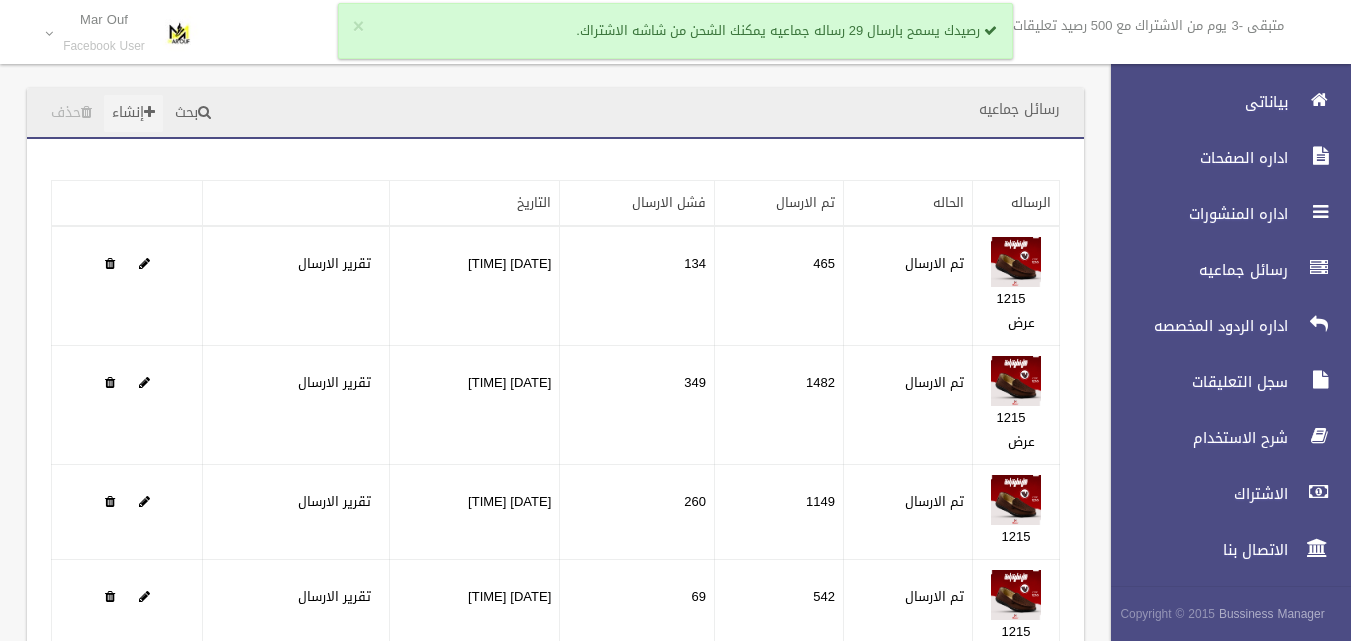 click on "إنشاء" at bounding box center (133, 113) 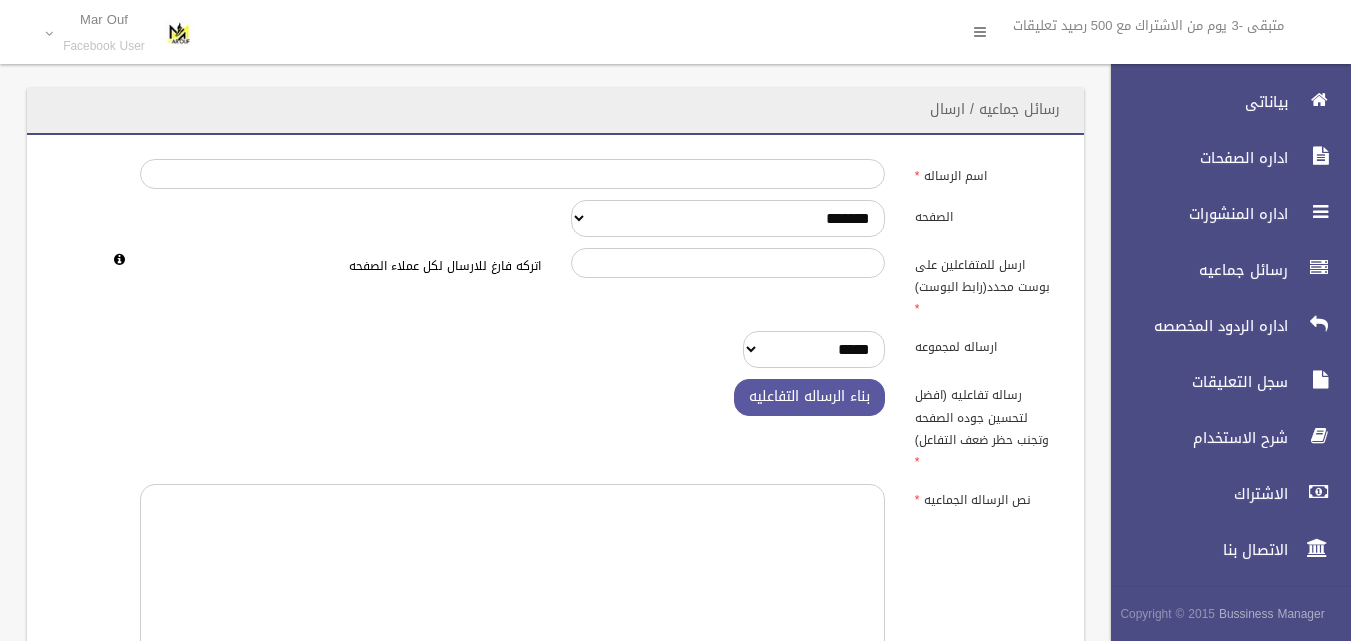 scroll, scrollTop: 0, scrollLeft: 0, axis: both 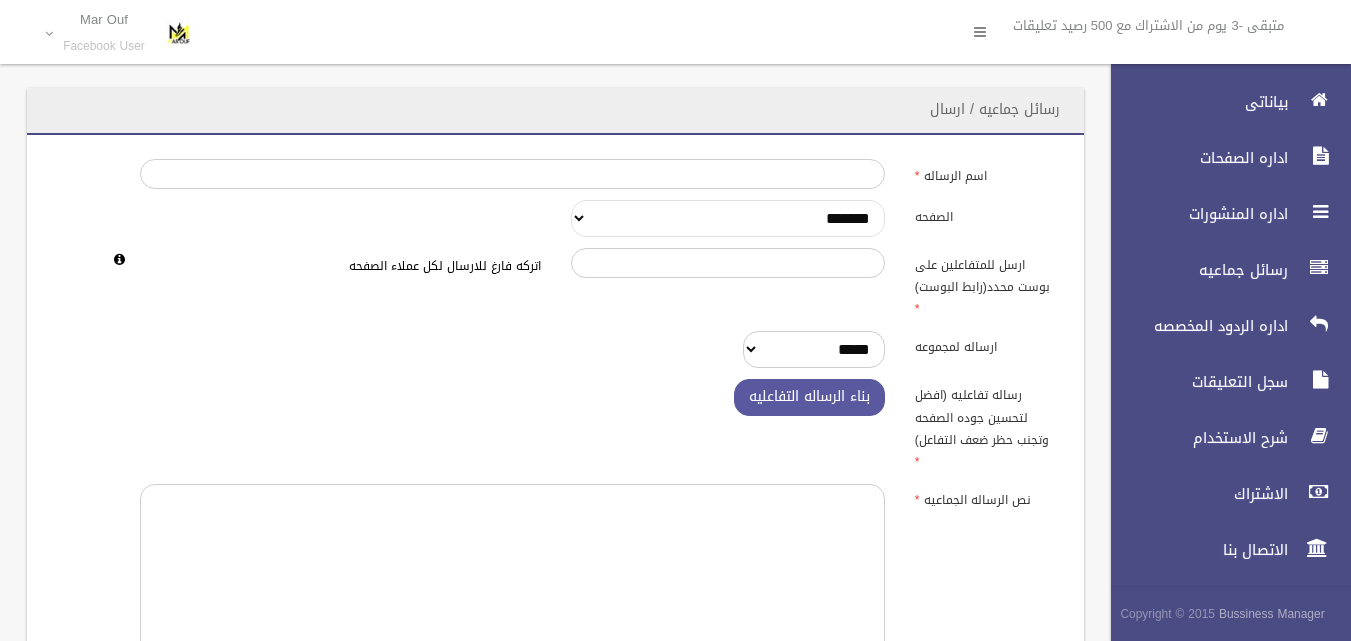 click on "**********" at bounding box center [728, 218] 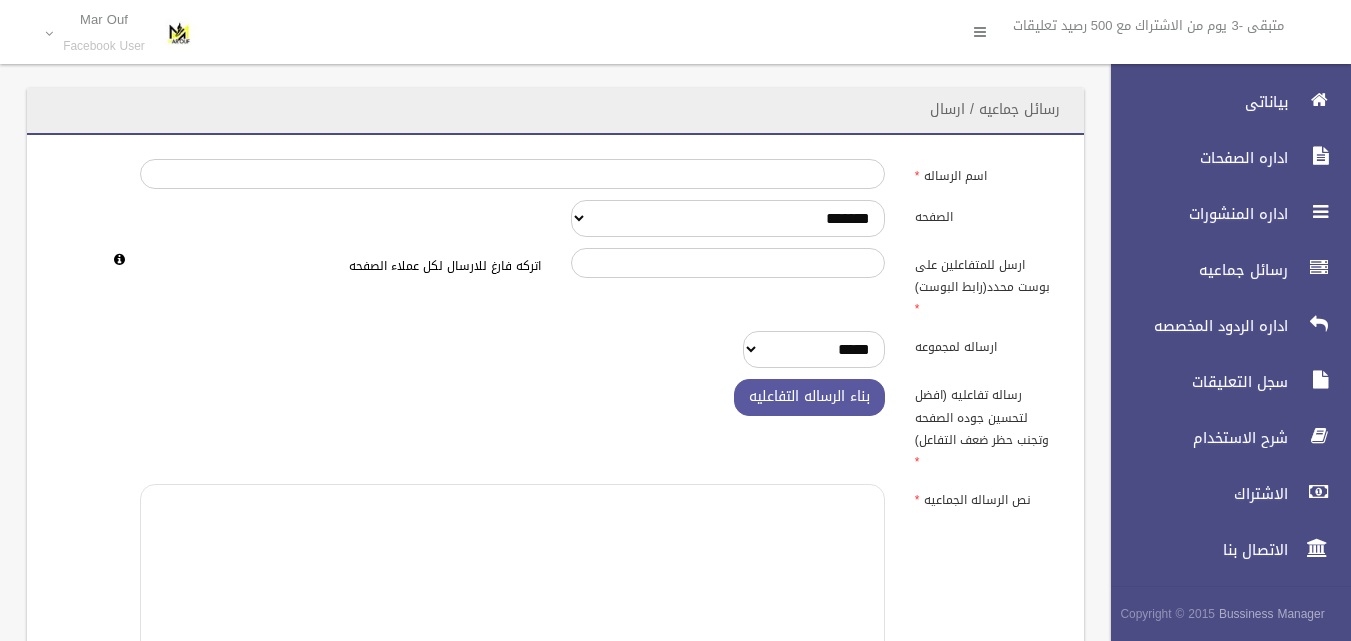 click at bounding box center [512, 586] 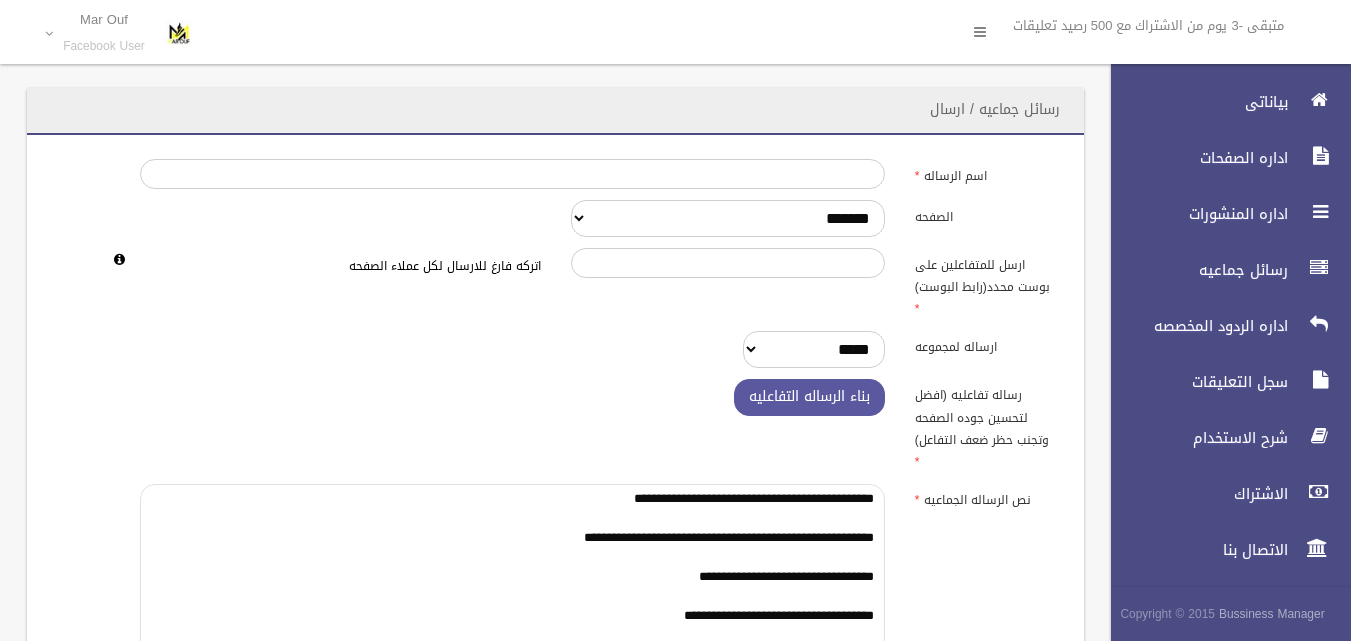 scroll, scrollTop: 18, scrollLeft: 0, axis: vertical 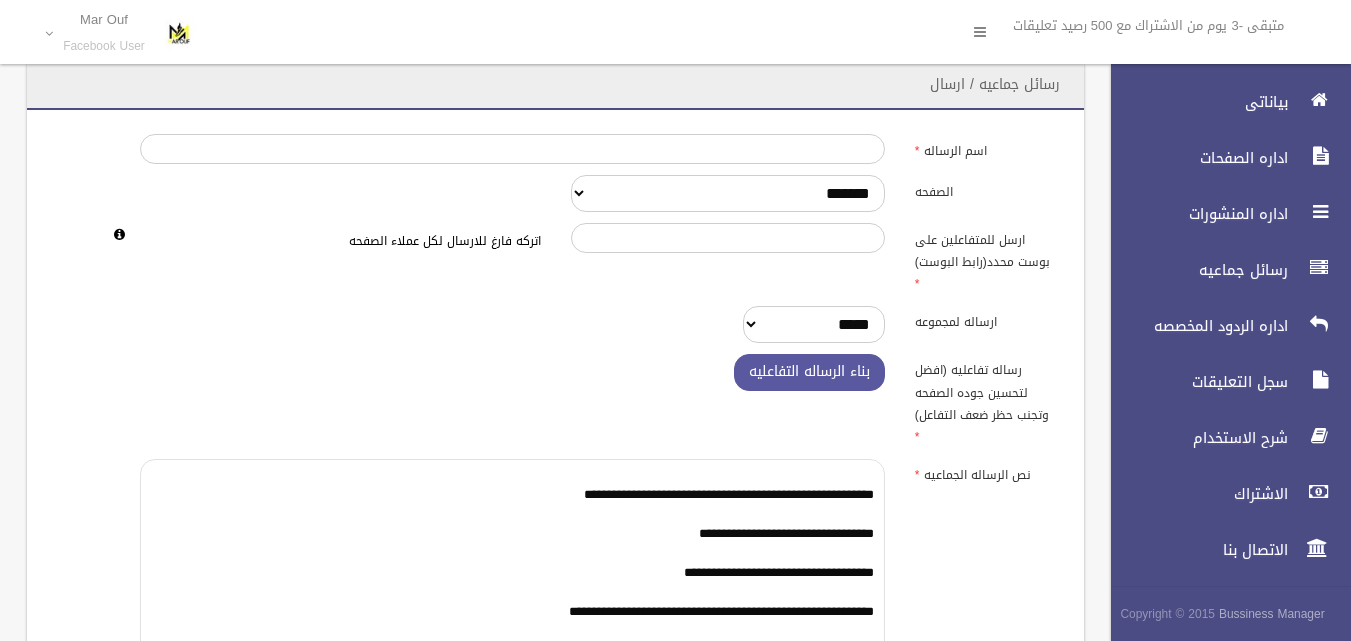 type on "**********" 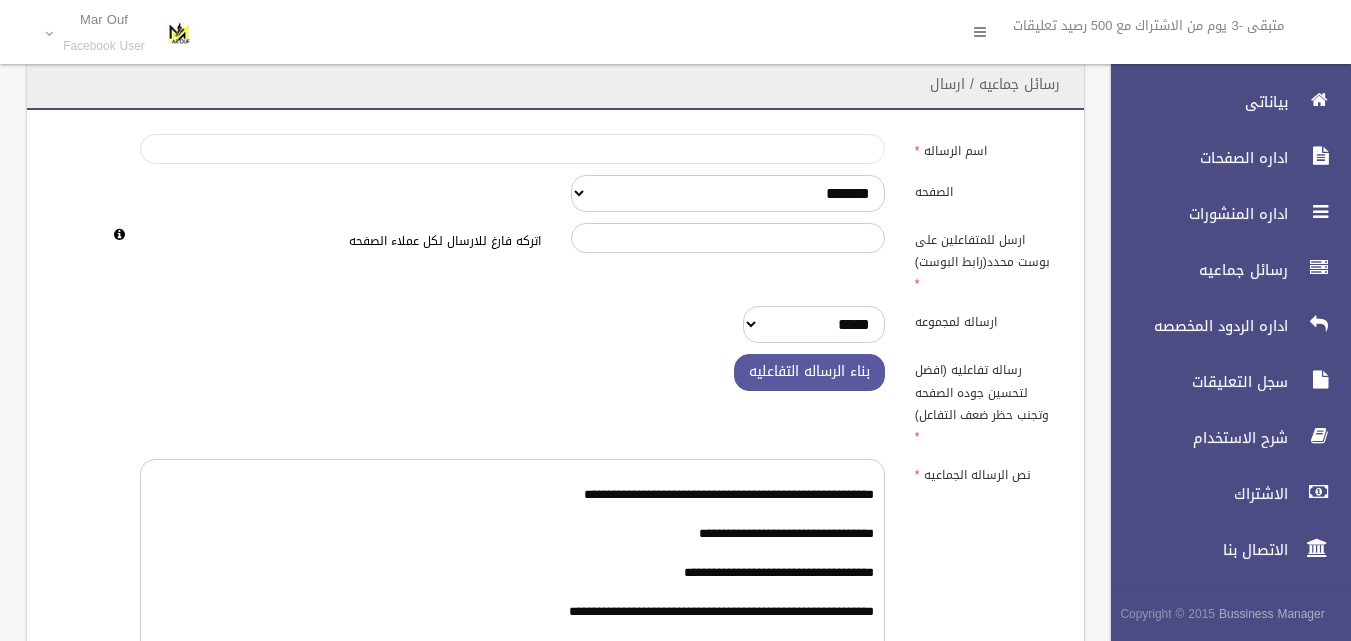 click on "اسم الرساله" at bounding box center (512, 149) 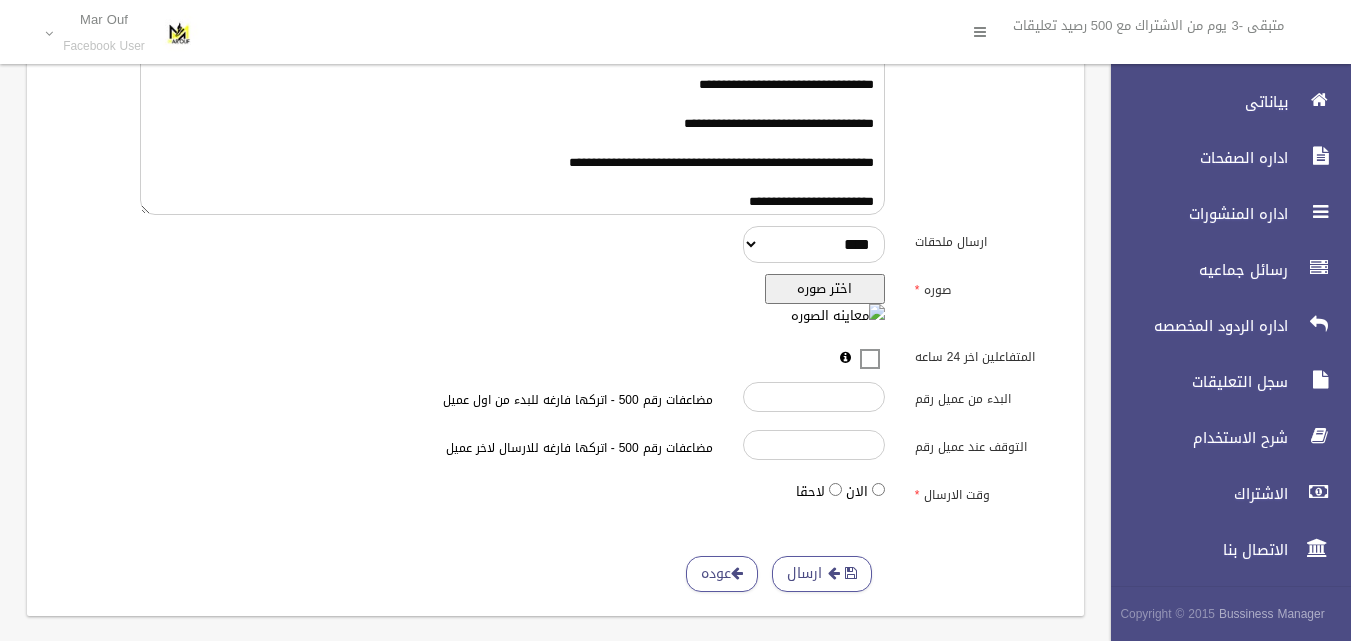 scroll, scrollTop: 475, scrollLeft: 0, axis: vertical 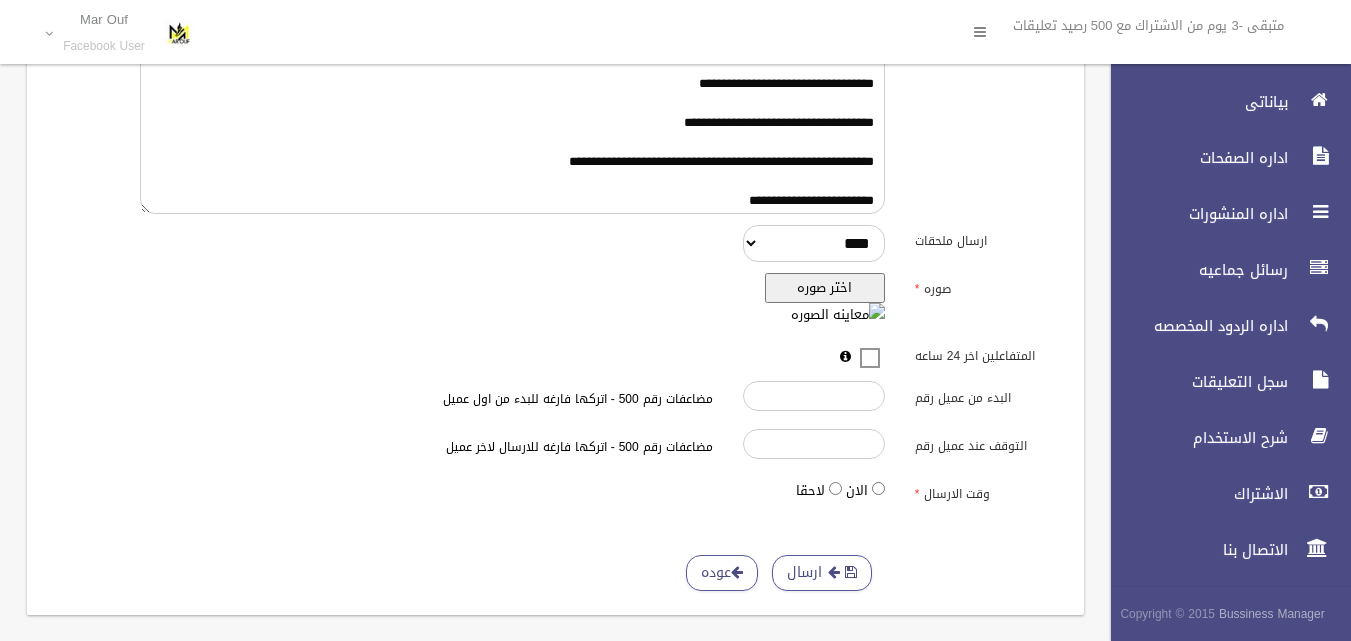 click on "اختر صوره" at bounding box center [825, 288] 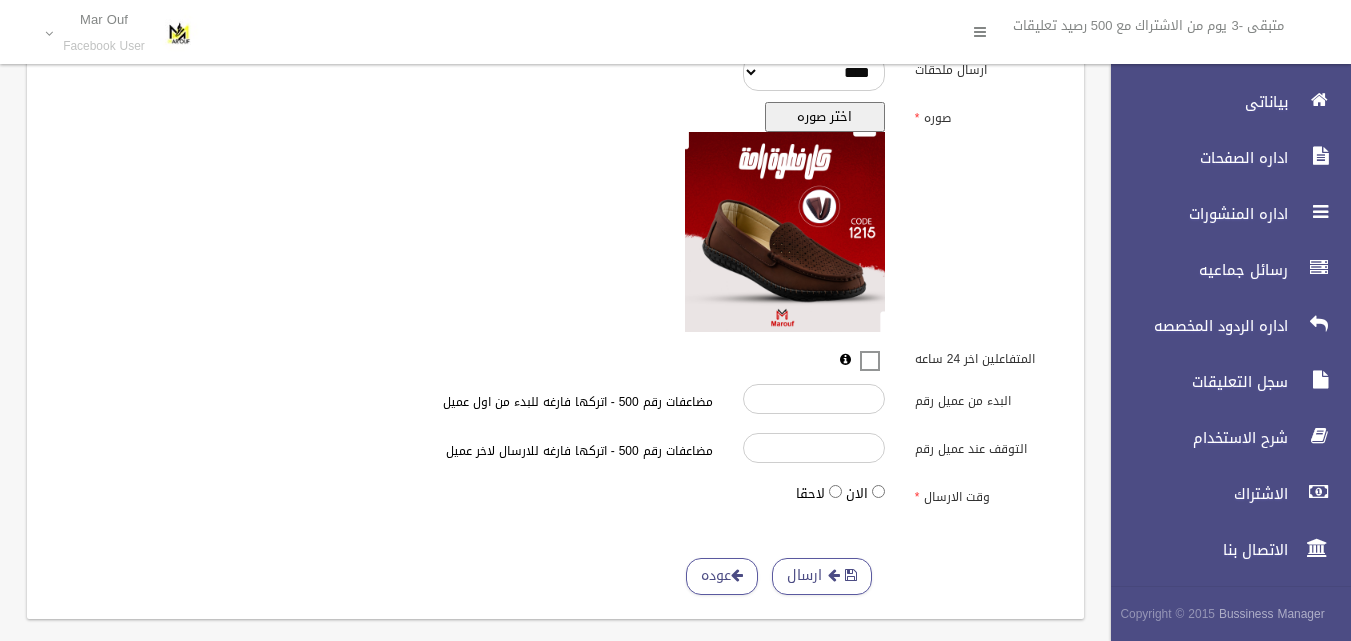 scroll, scrollTop: 650, scrollLeft: 0, axis: vertical 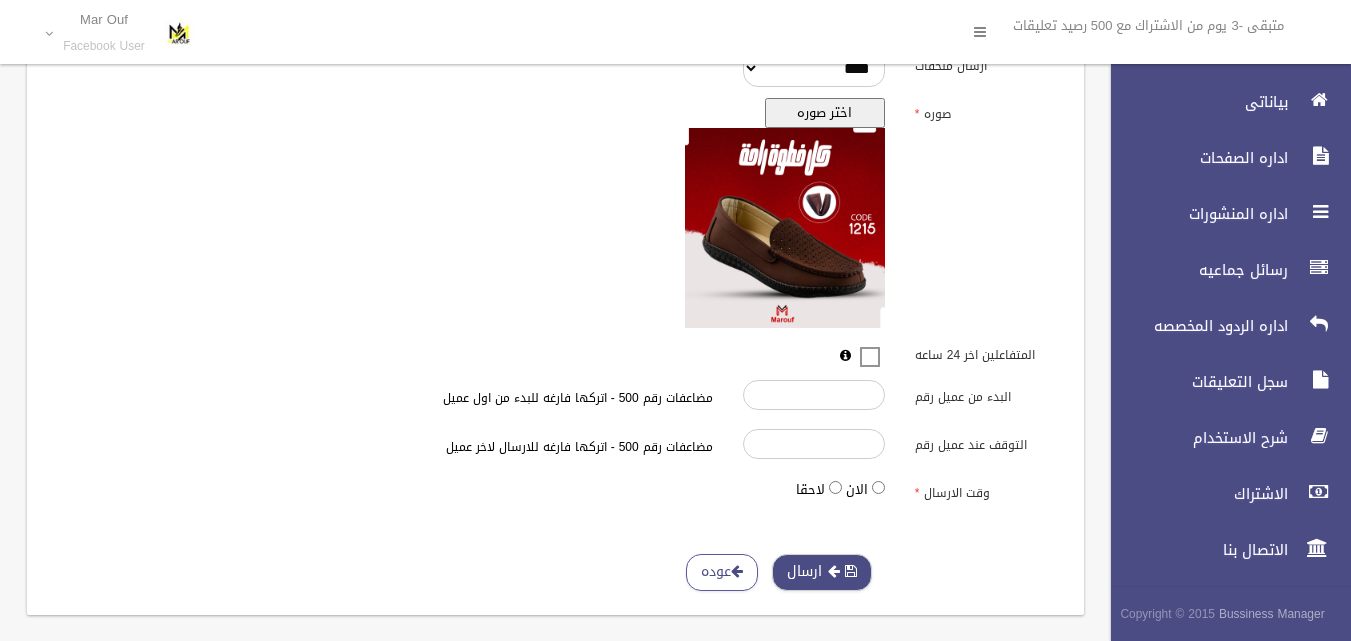 click at bounding box center (851, 571) 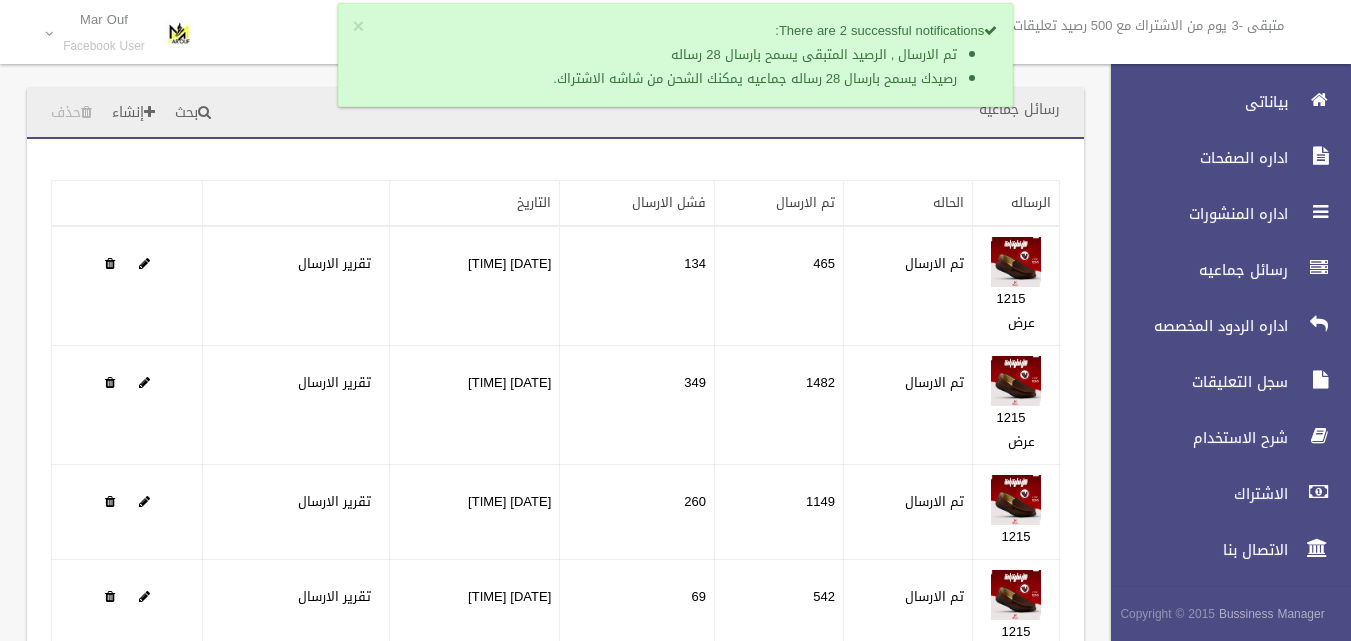 scroll, scrollTop: 0, scrollLeft: 0, axis: both 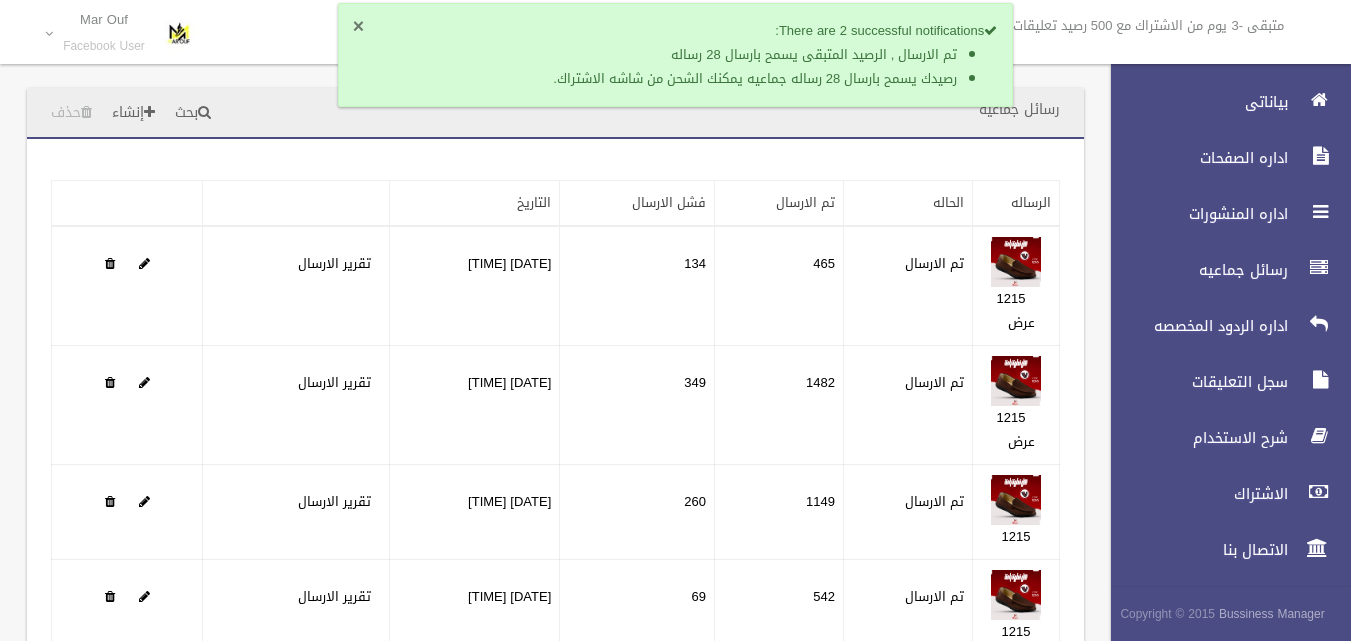 click on "×" at bounding box center (358, 27) 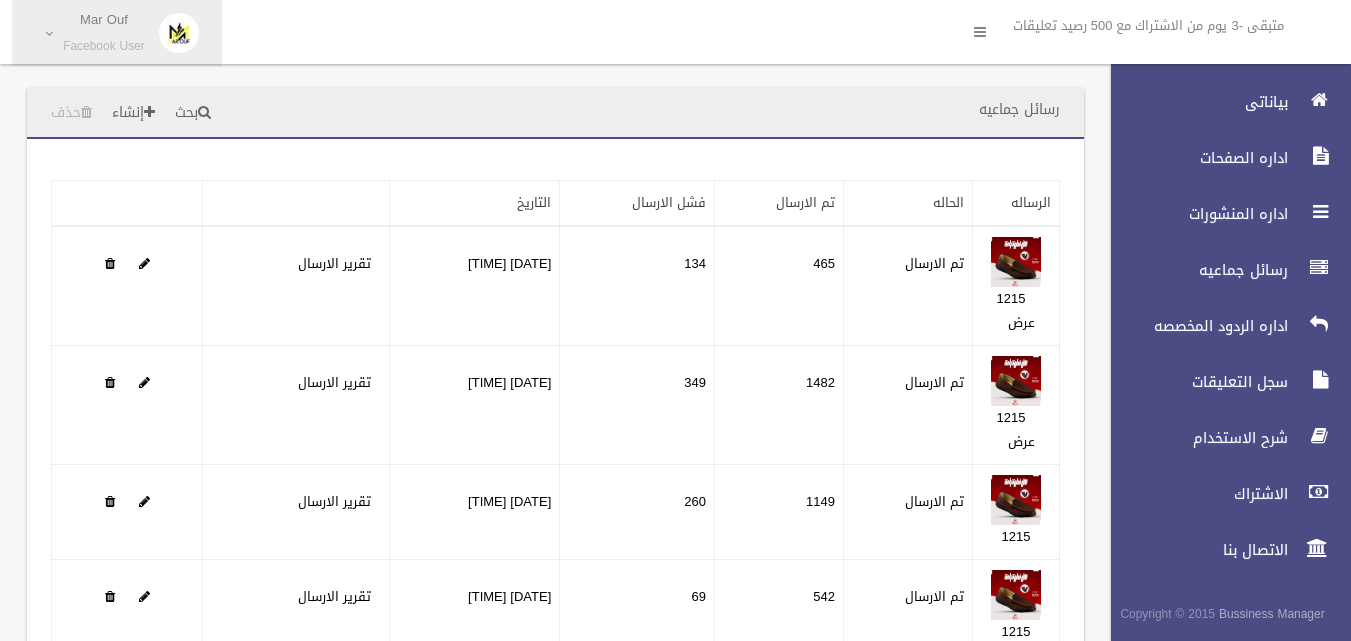click on "Facebook User" at bounding box center [104, 46] 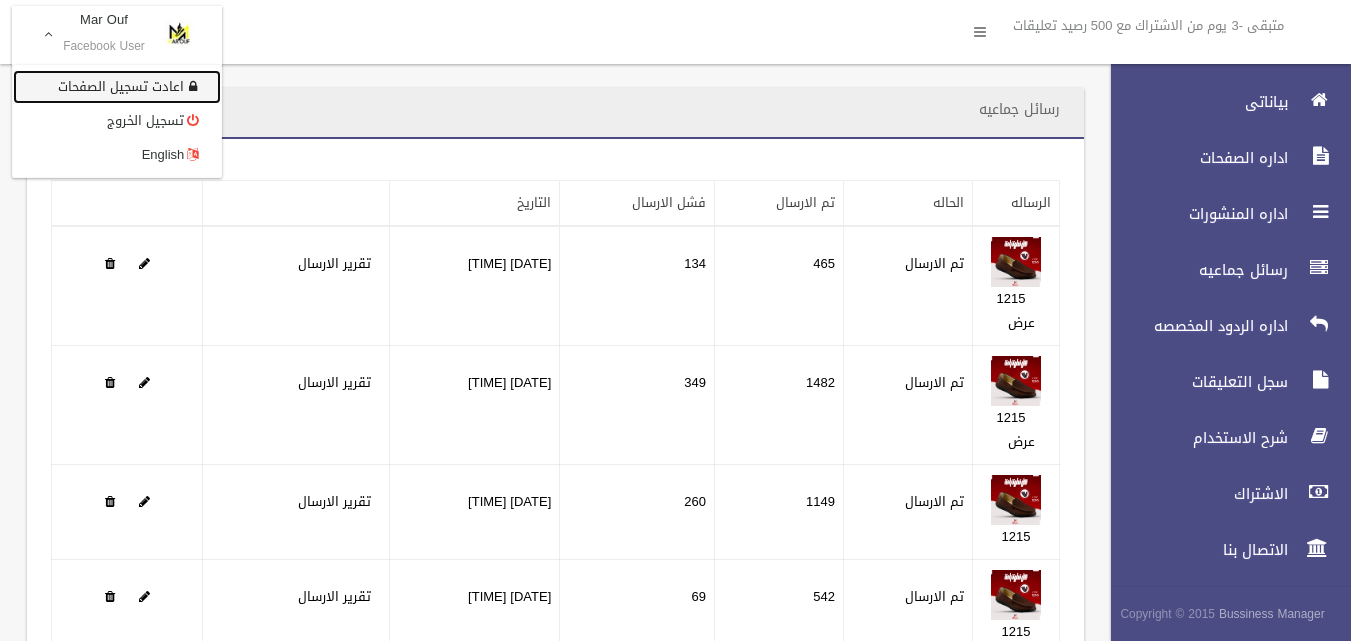 click on "اعادت تسجيل الصفحات" at bounding box center [117, 87] 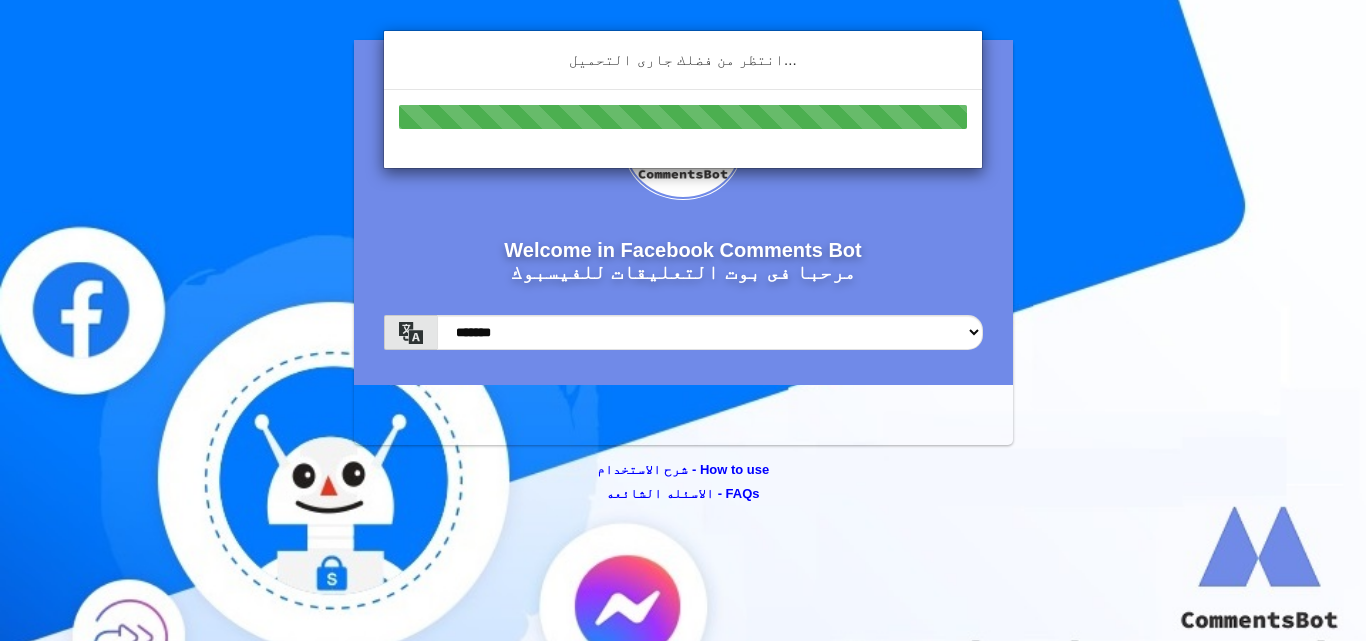 scroll, scrollTop: 0, scrollLeft: 0, axis: both 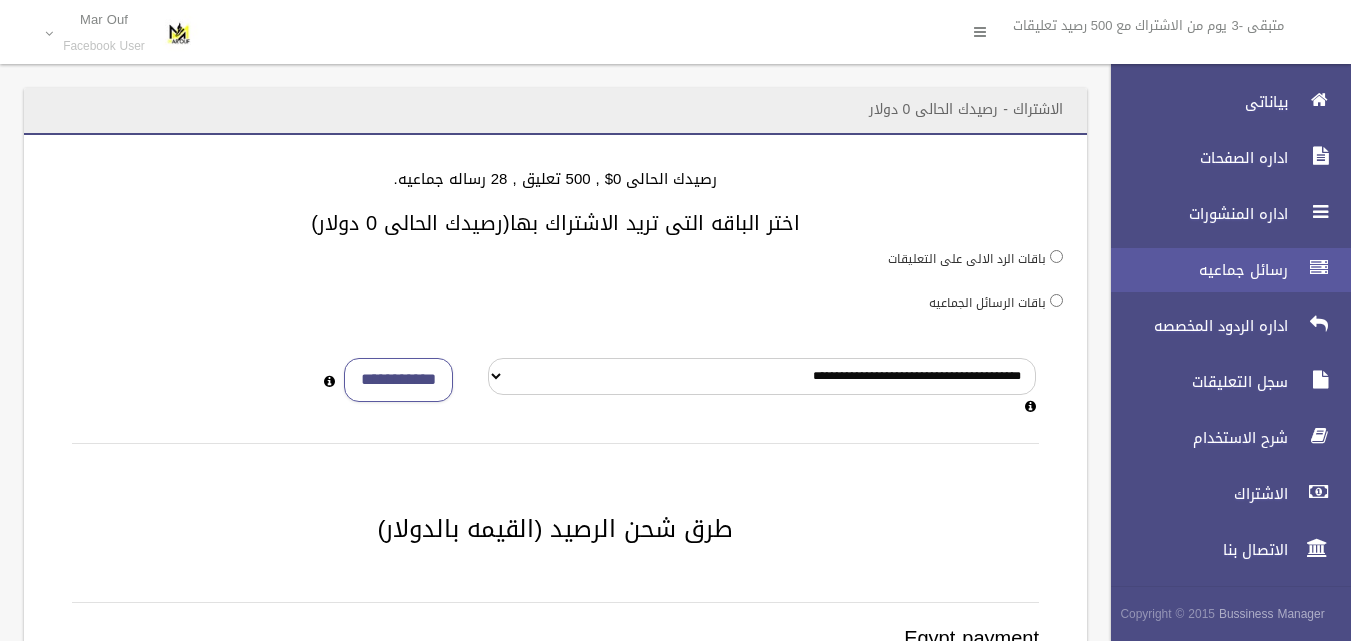 click on "رسائل جماعيه" at bounding box center [1194, 270] 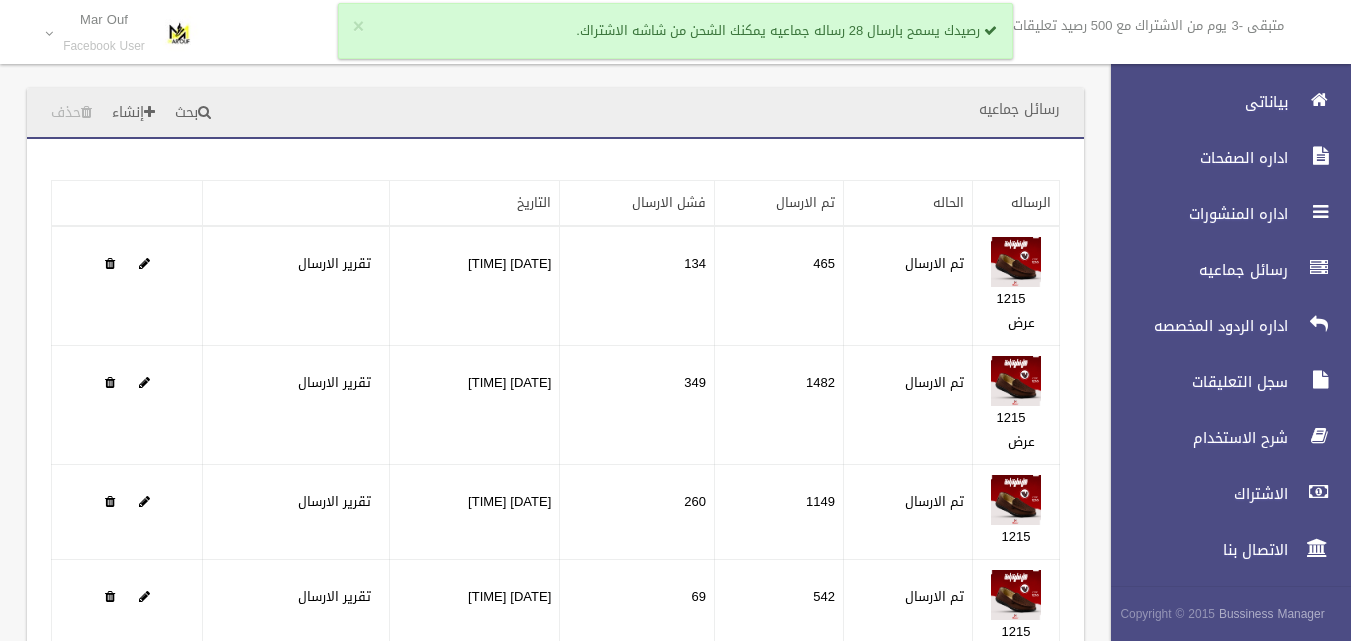 scroll, scrollTop: 0, scrollLeft: 0, axis: both 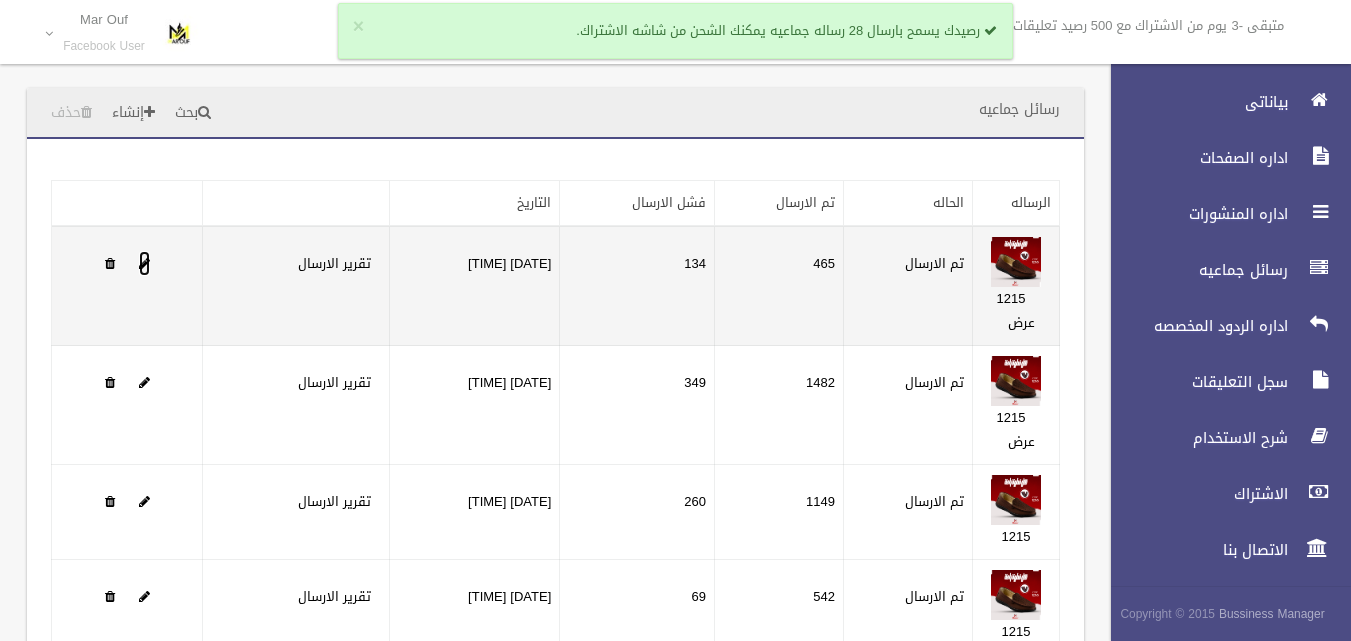 click at bounding box center [144, 263] 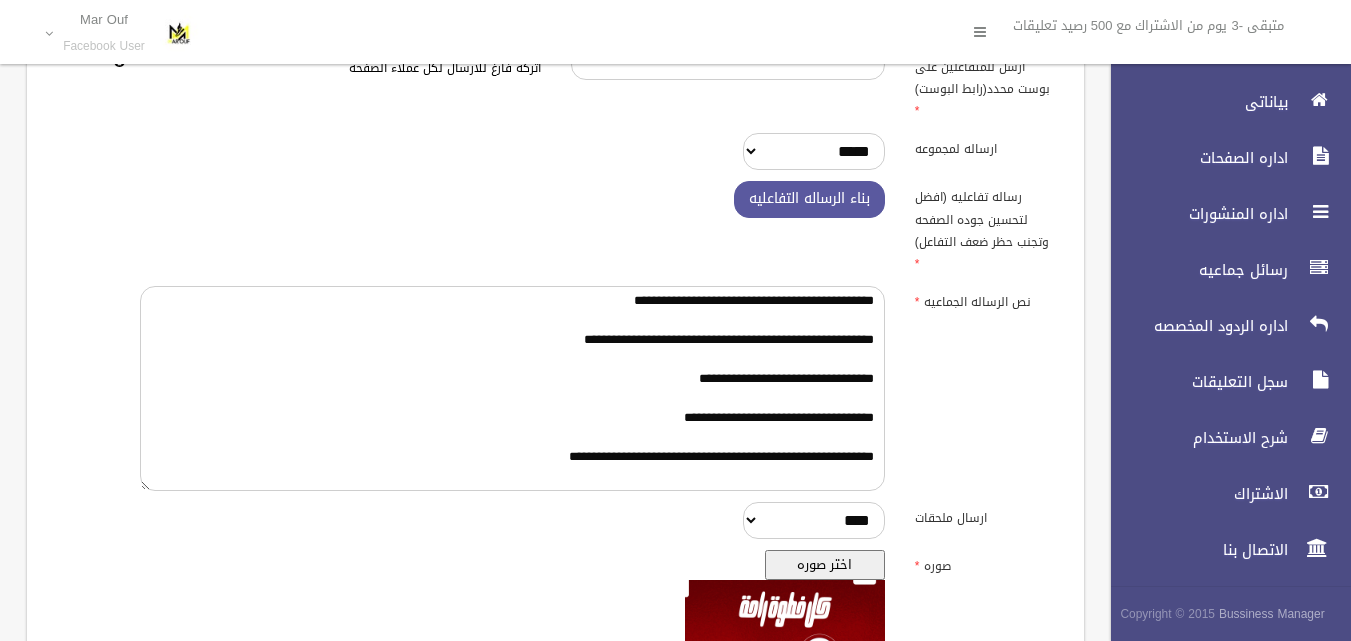 scroll, scrollTop: 200, scrollLeft: 0, axis: vertical 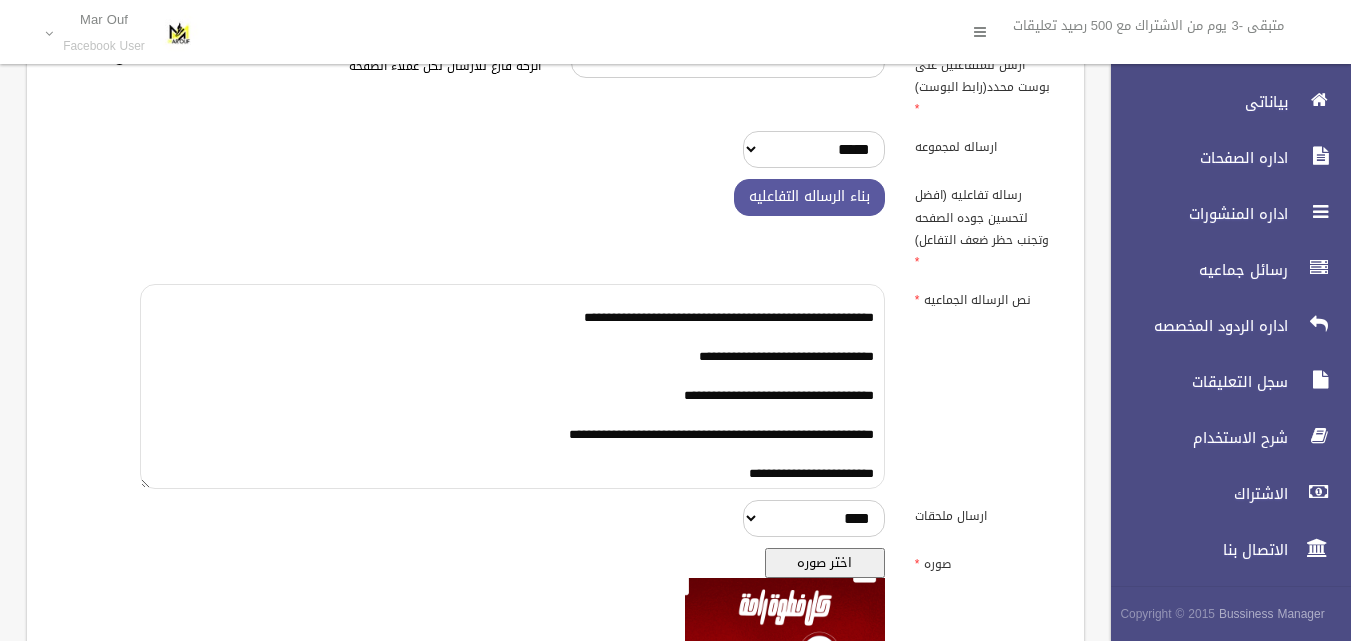 drag, startPoint x: 876, startPoint y: 274, endPoint x: 489, endPoint y: 493, distance: 444.66843 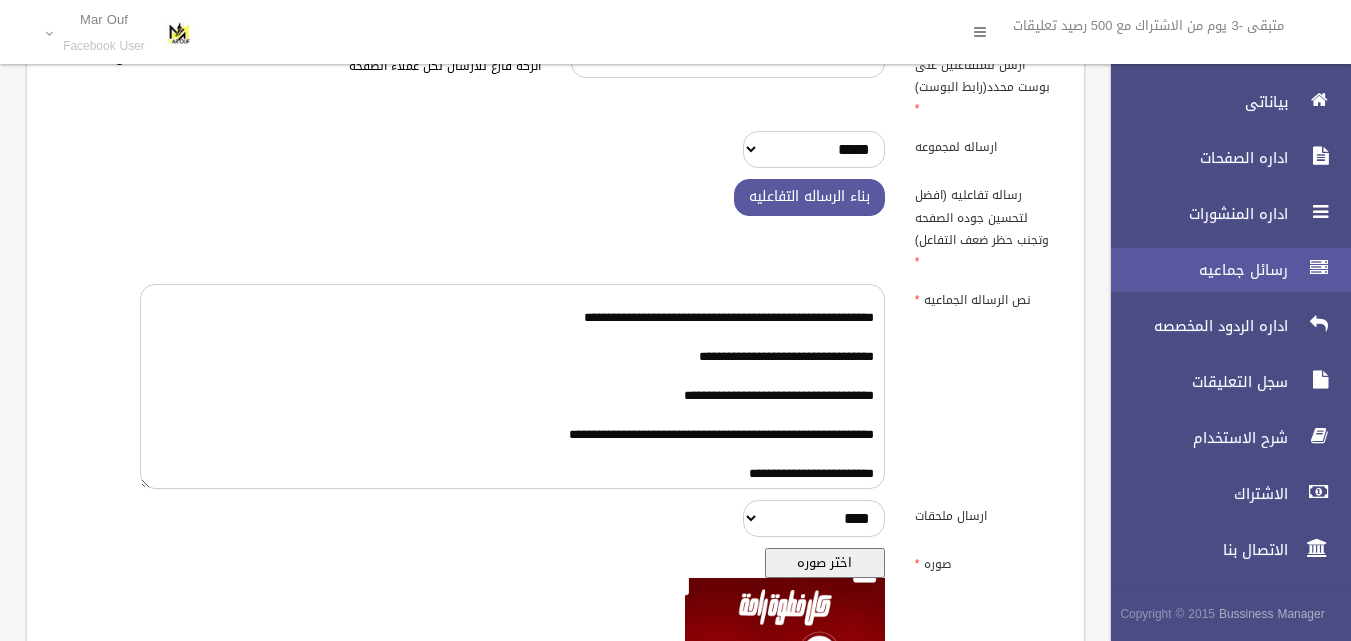 click on "رسائل جماعيه" at bounding box center [1194, 270] 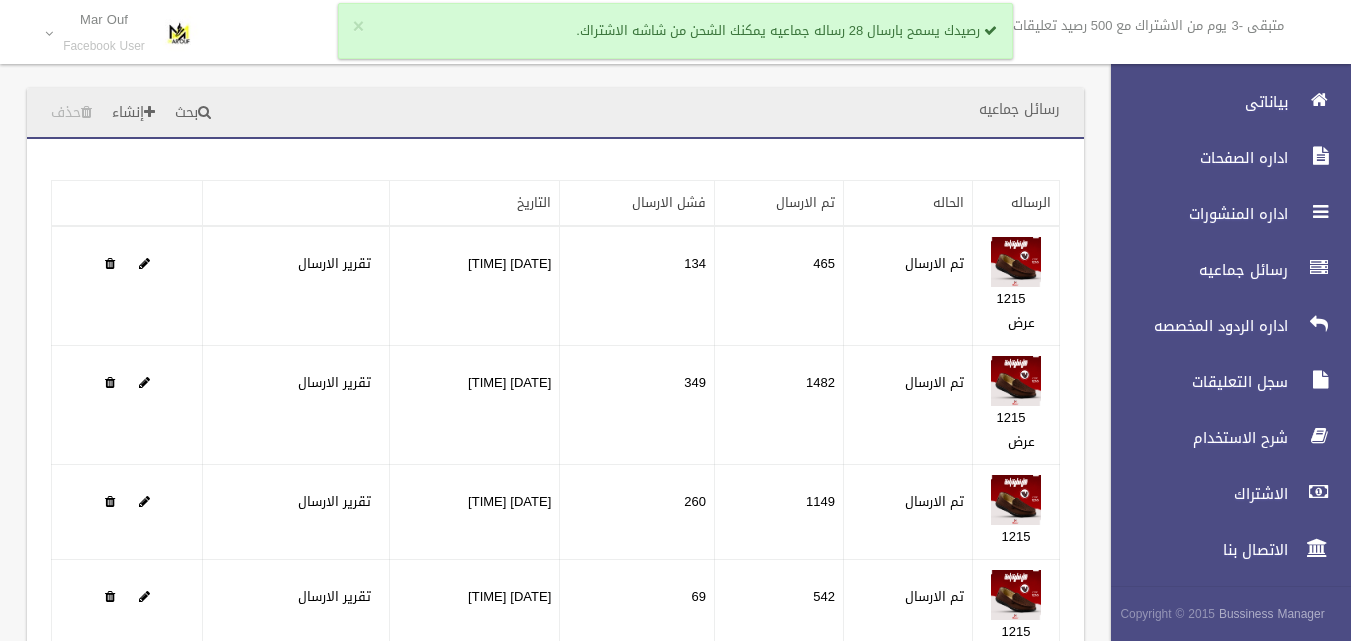 scroll, scrollTop: 0, scrollLeft: 0, axis: both 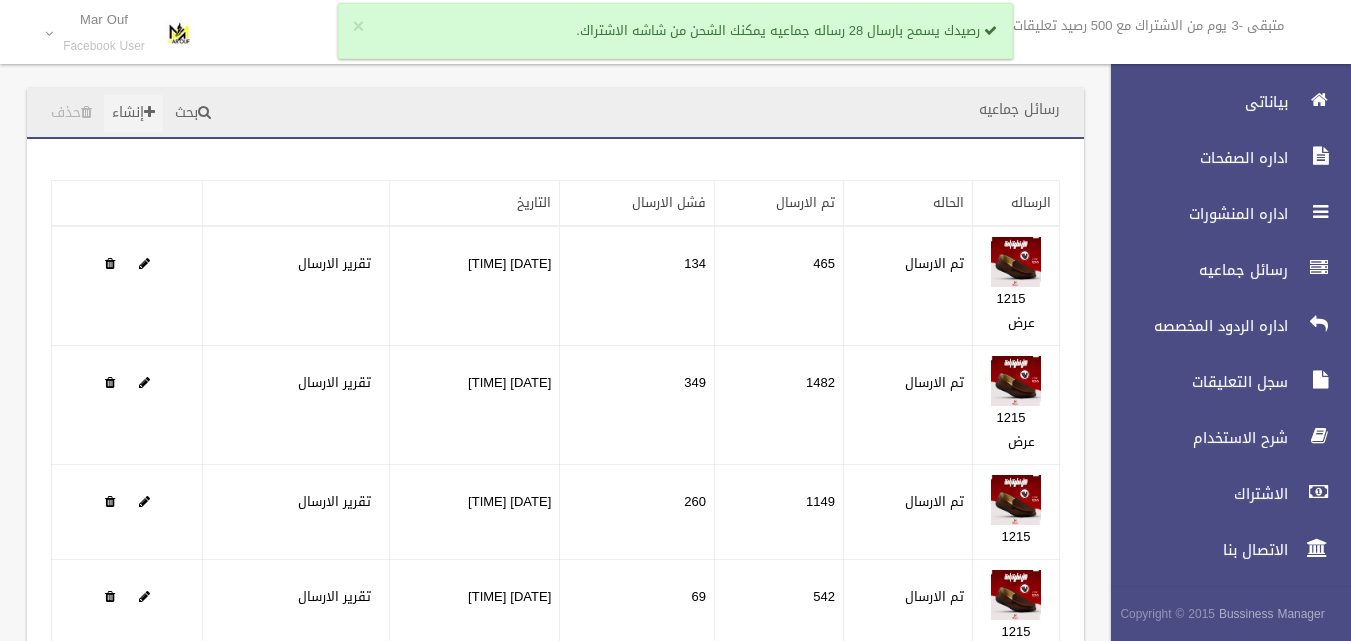 click on "إنشاء" at bounding box center (133, 113) 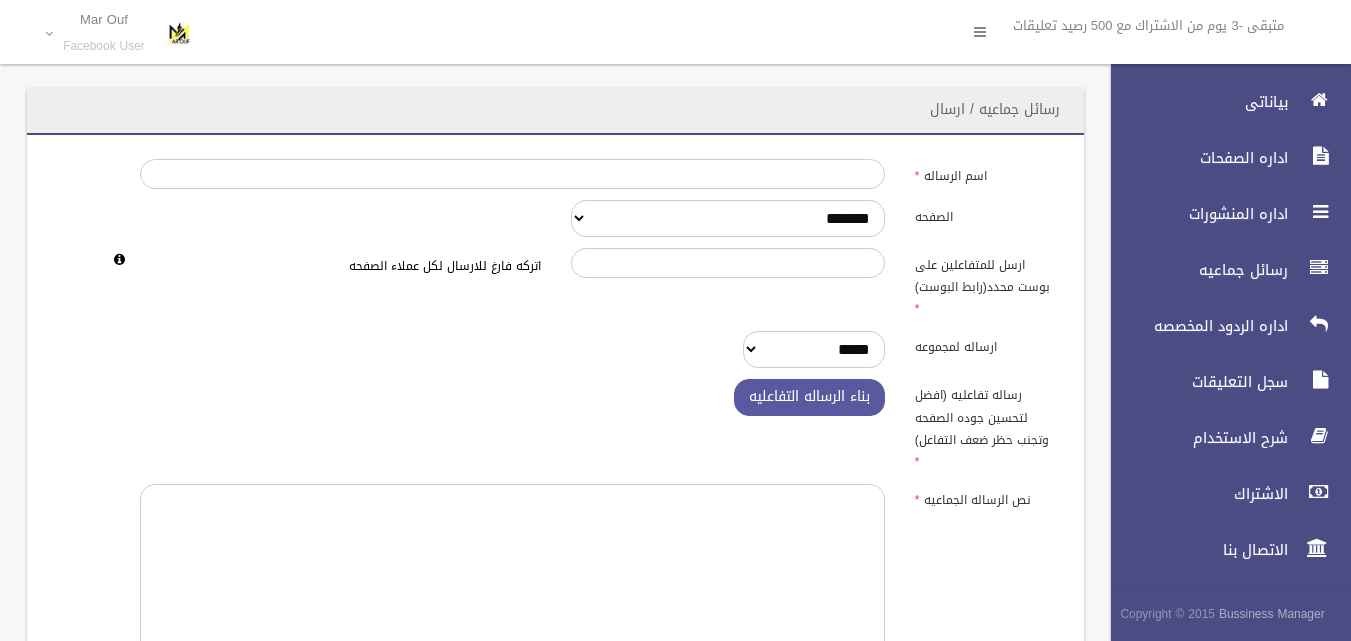 scroll, scrollTop: 0, scrollLeft: 0, axis: both 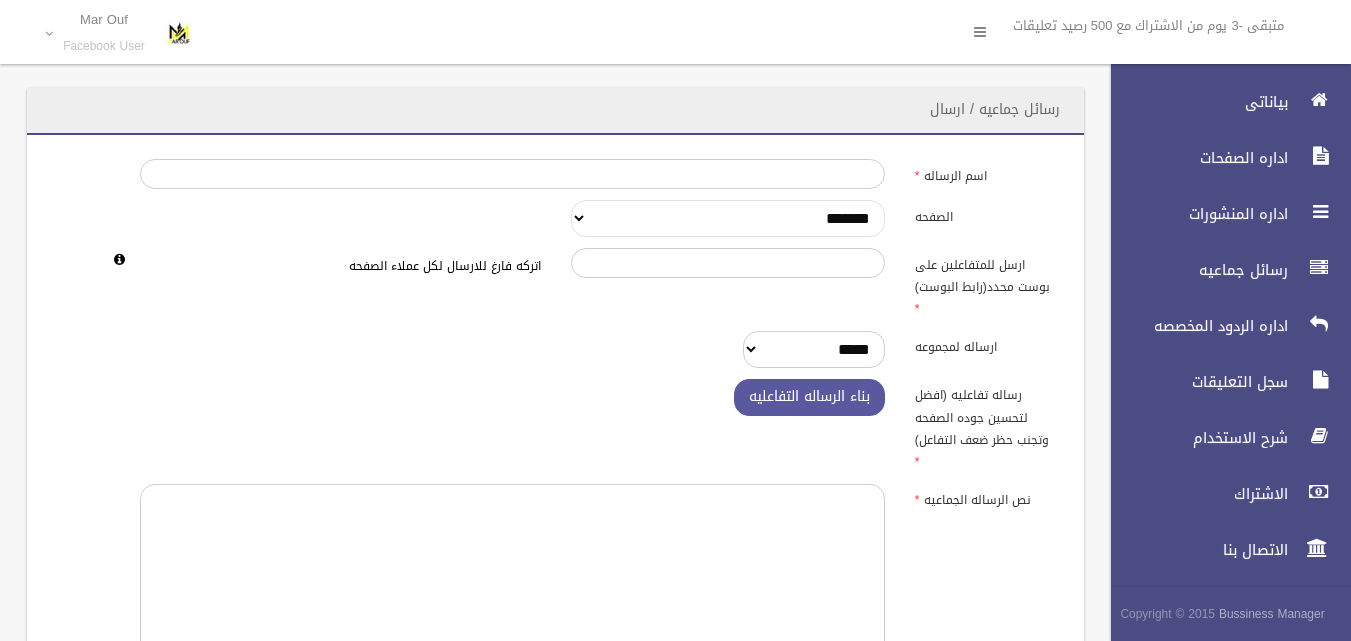 drag, startPoint x: 825, startPoint y: 215, endPoint x: 823, endPoint y: 232, distance: 17.117243 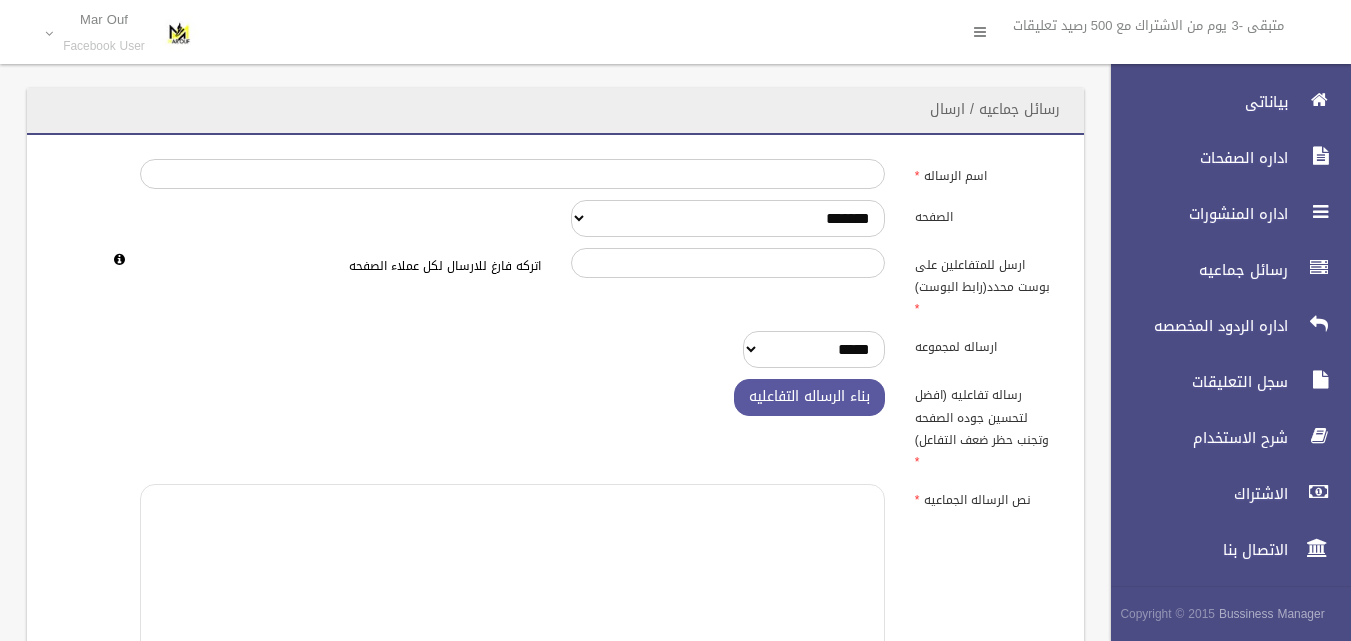 click at bounding box center [512, 586] 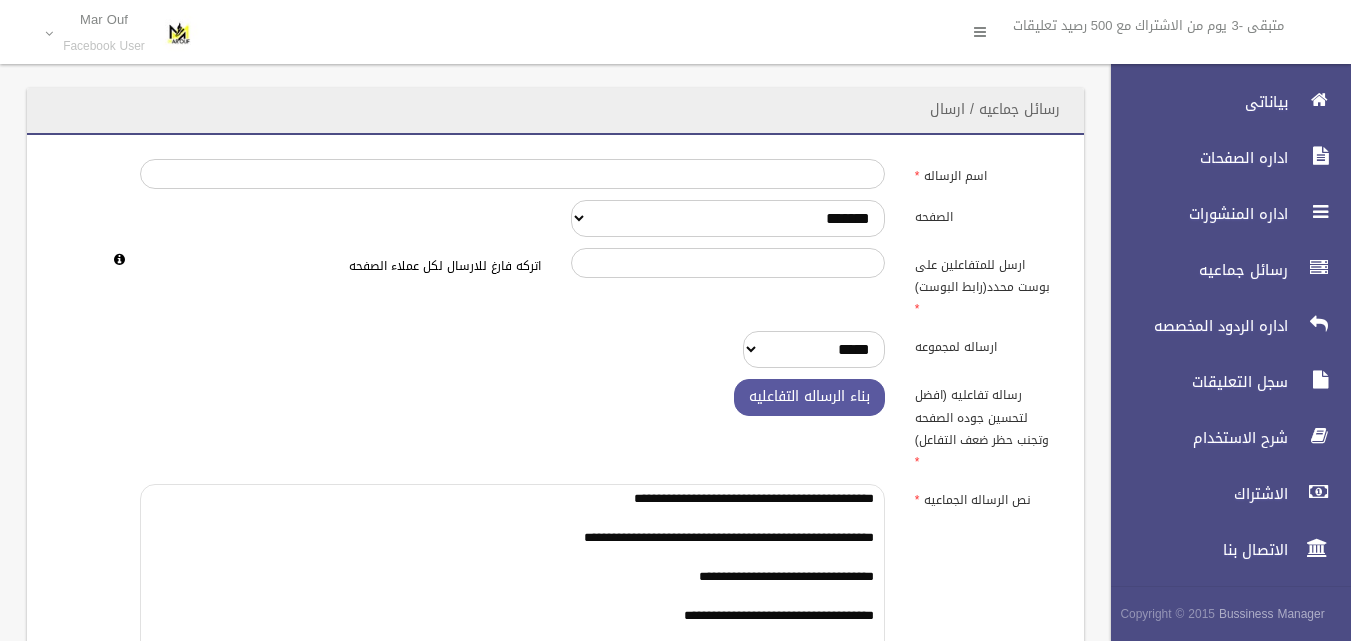 scroll, scrollTop: 18, scrollLeft: 0, axis: vertical 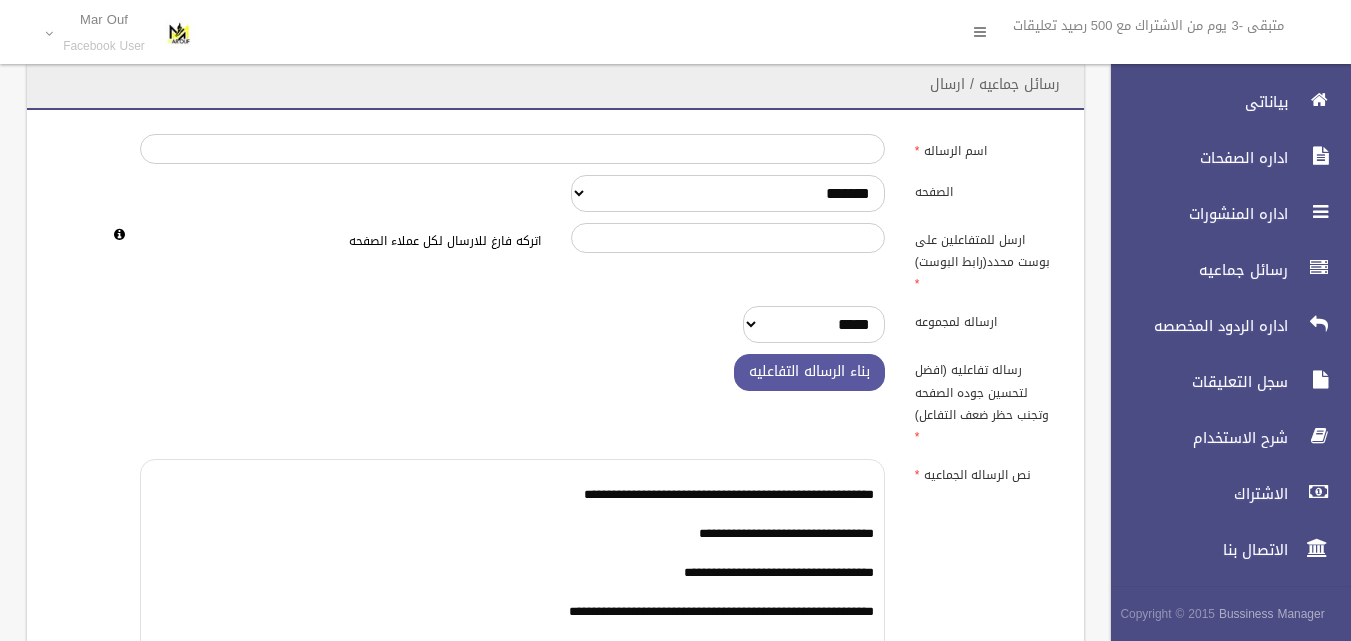 type on "**********" 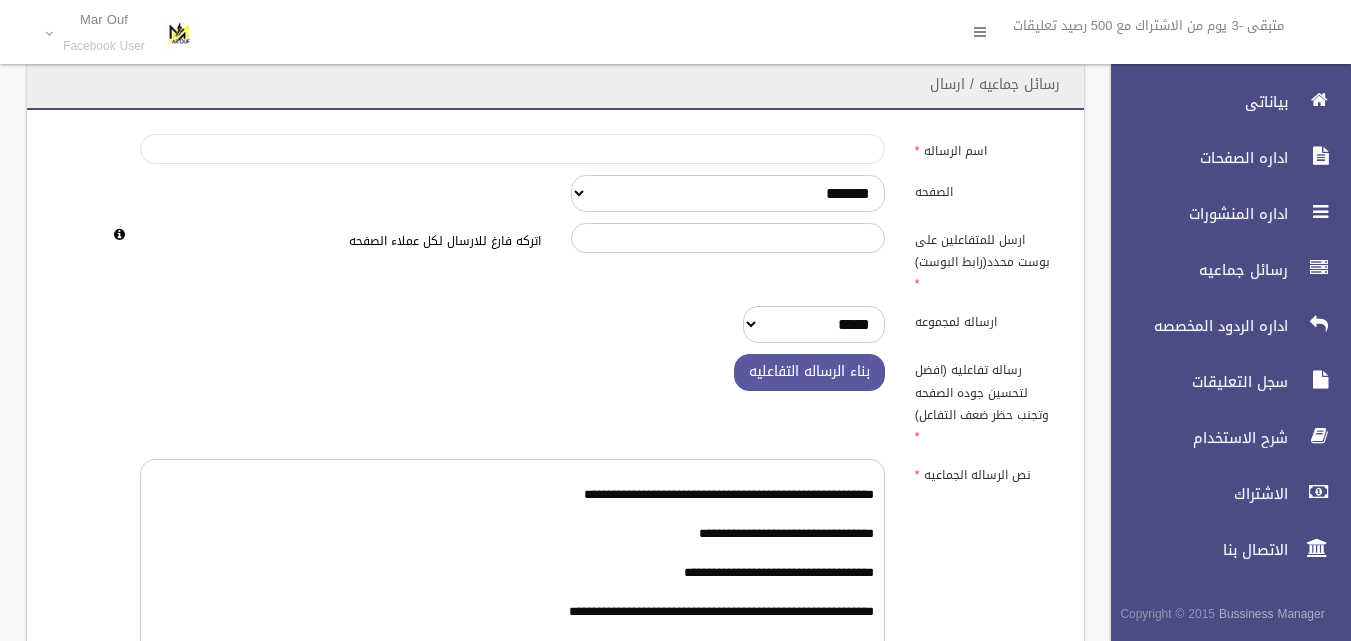 click on "اسم الرساله" at bounding box center (512, 149) 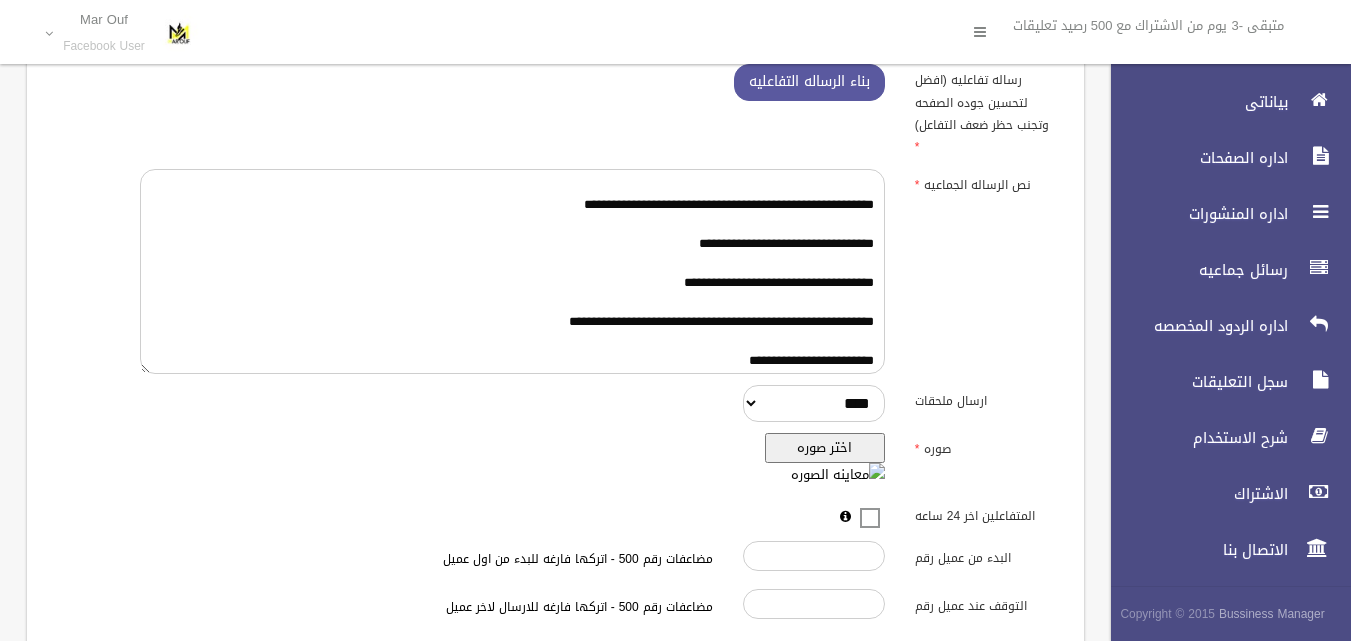 scroll, scrollTop: 425, scrollLeft: 0, axis: vertical 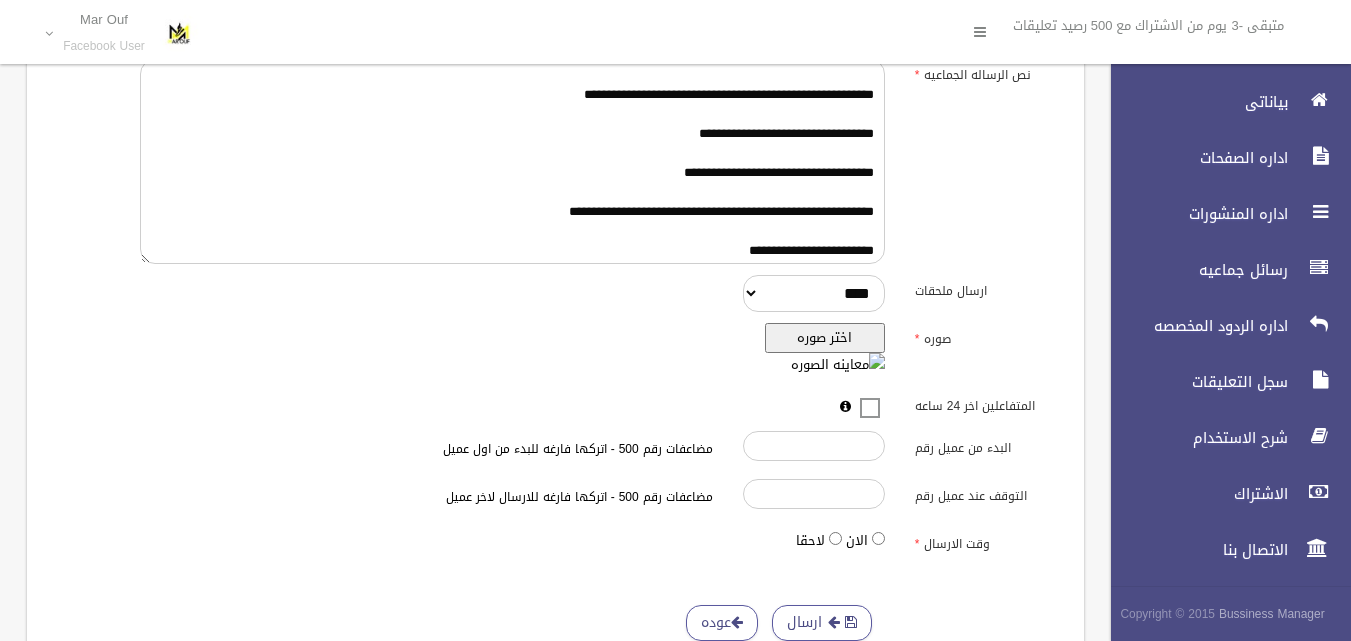 click on "اختر صوره" at bounding box center (825, 338) 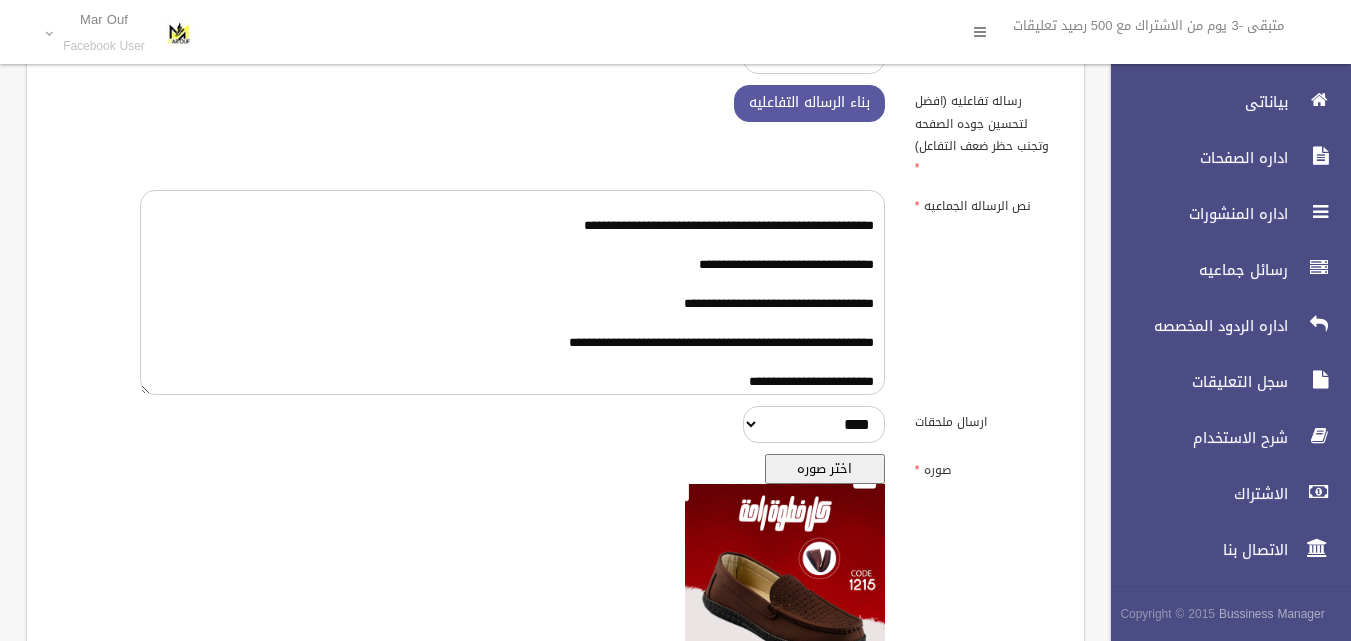 scroll, scrollTop: 650, scrollLeft: 0, axis: vertical 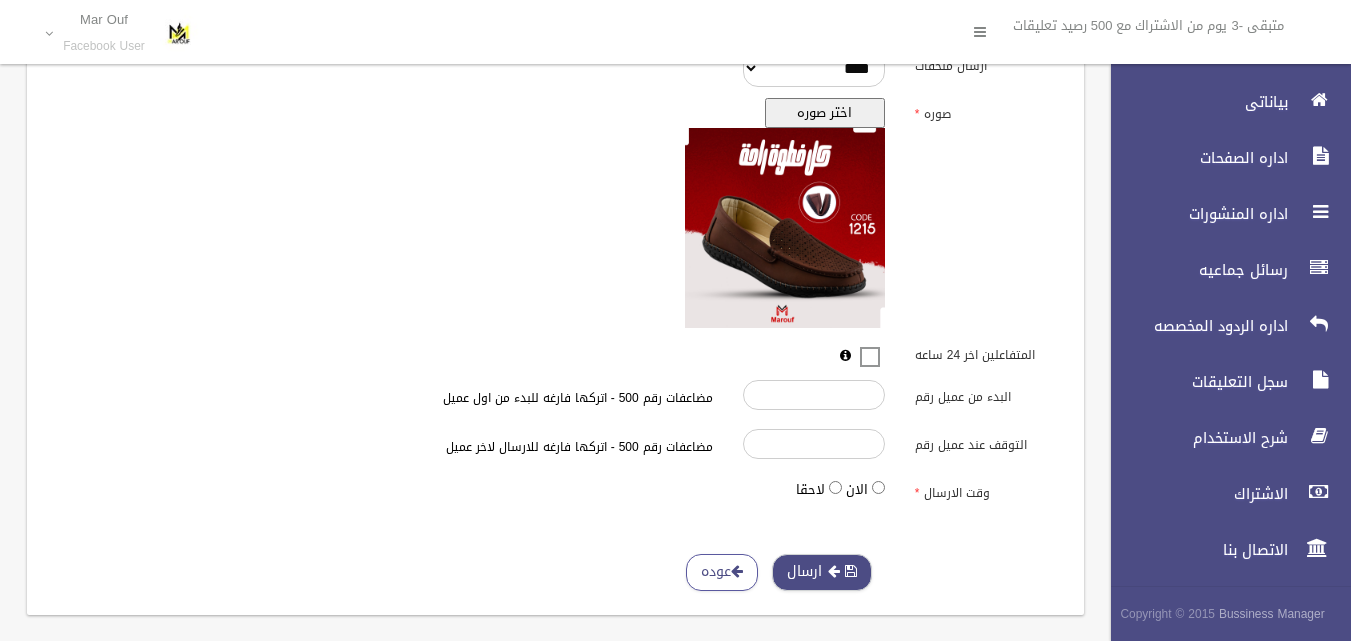 click on "ارسال" at bounding box center [822, 572] 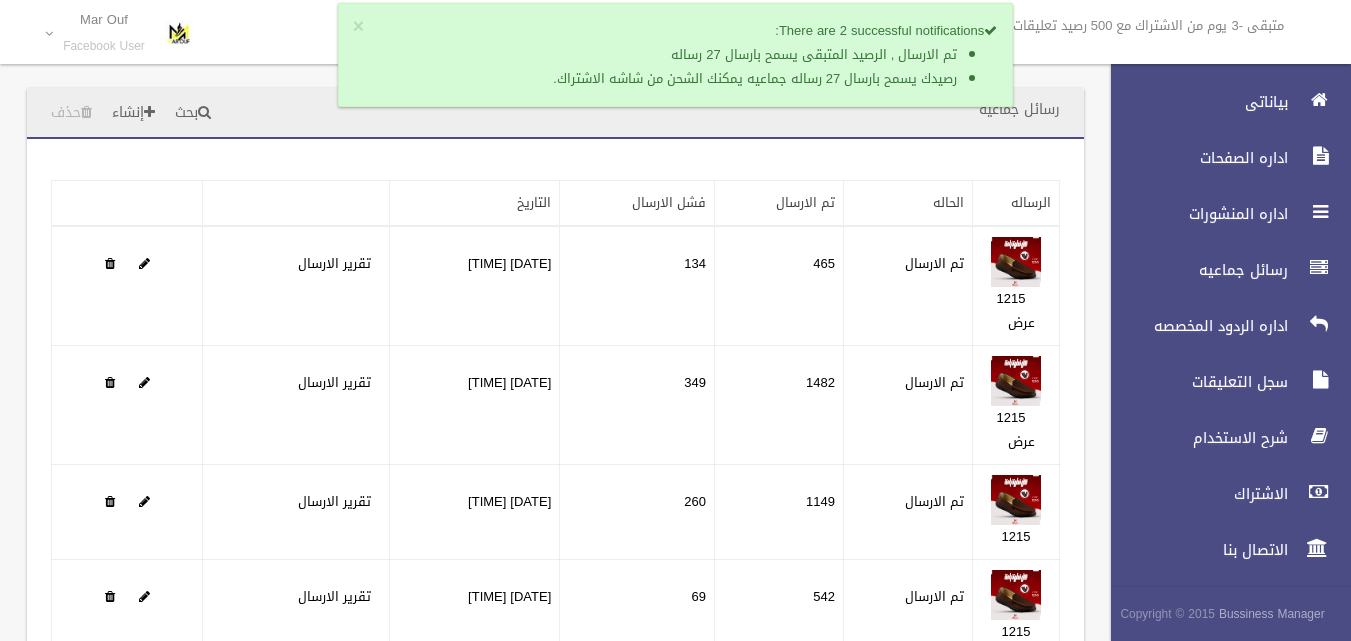 scroll, scrollTop: 0, scrollLeft: 0, axis: both 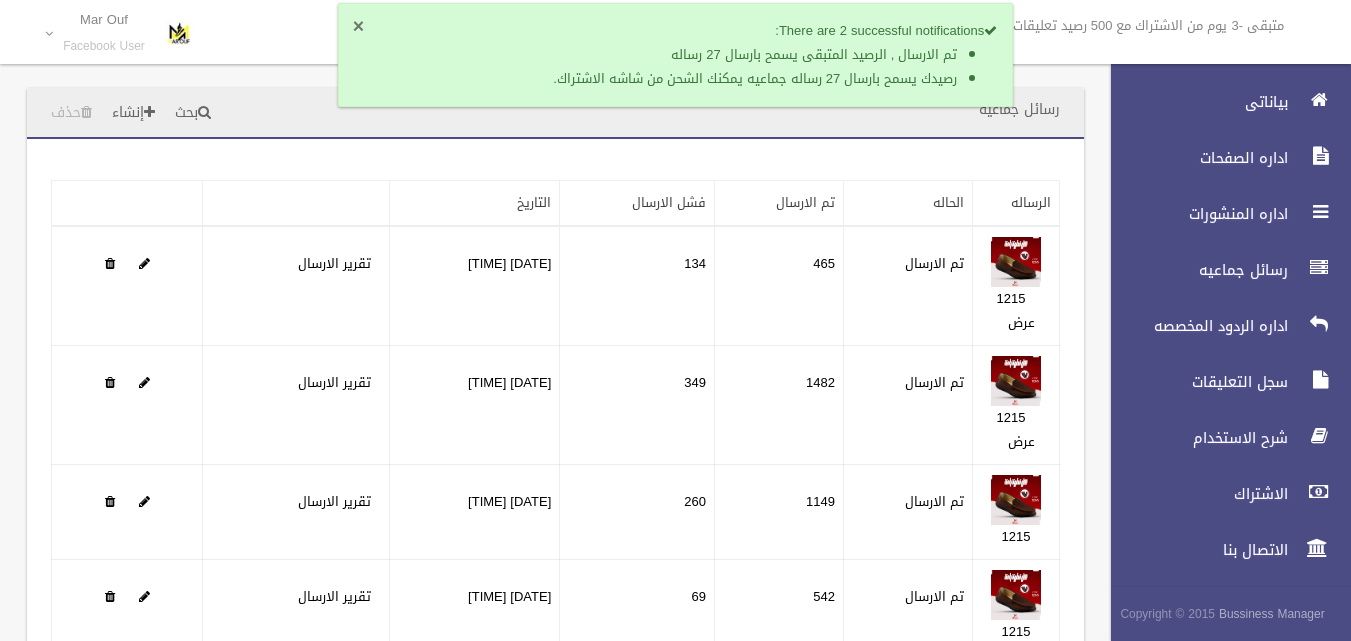 click on "×" at bounding box center (358, 27) 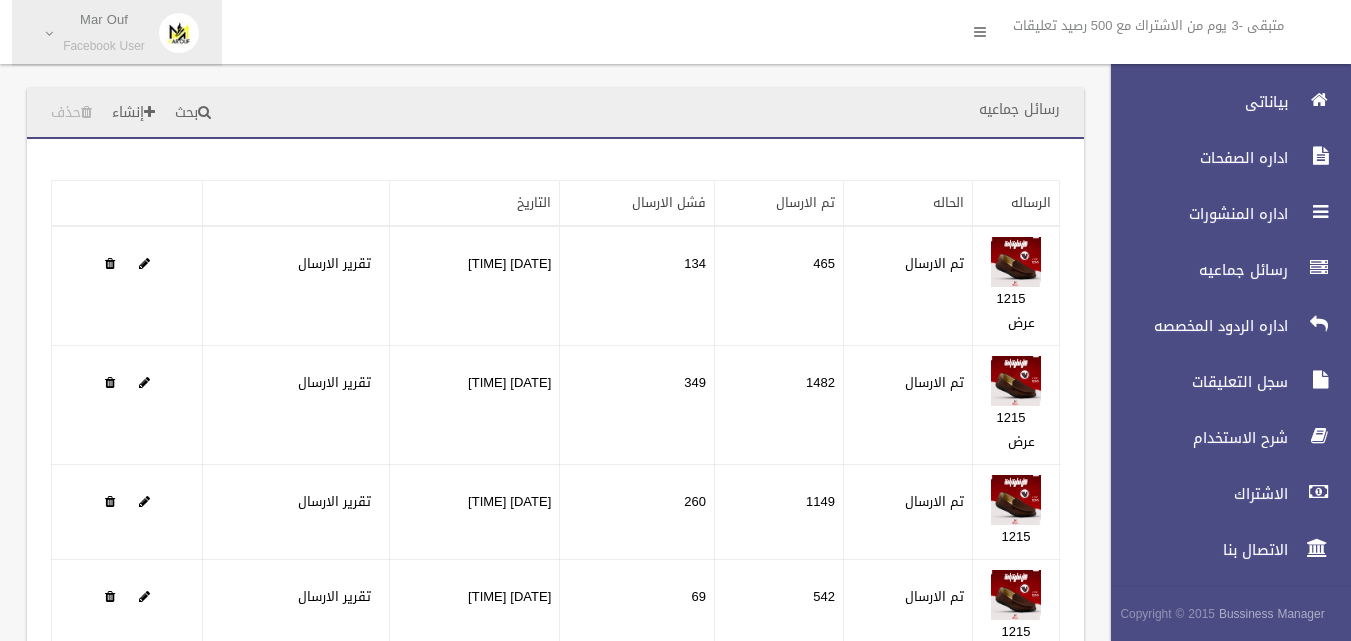 click on "Facebook User" at bounding box center [104, 46] 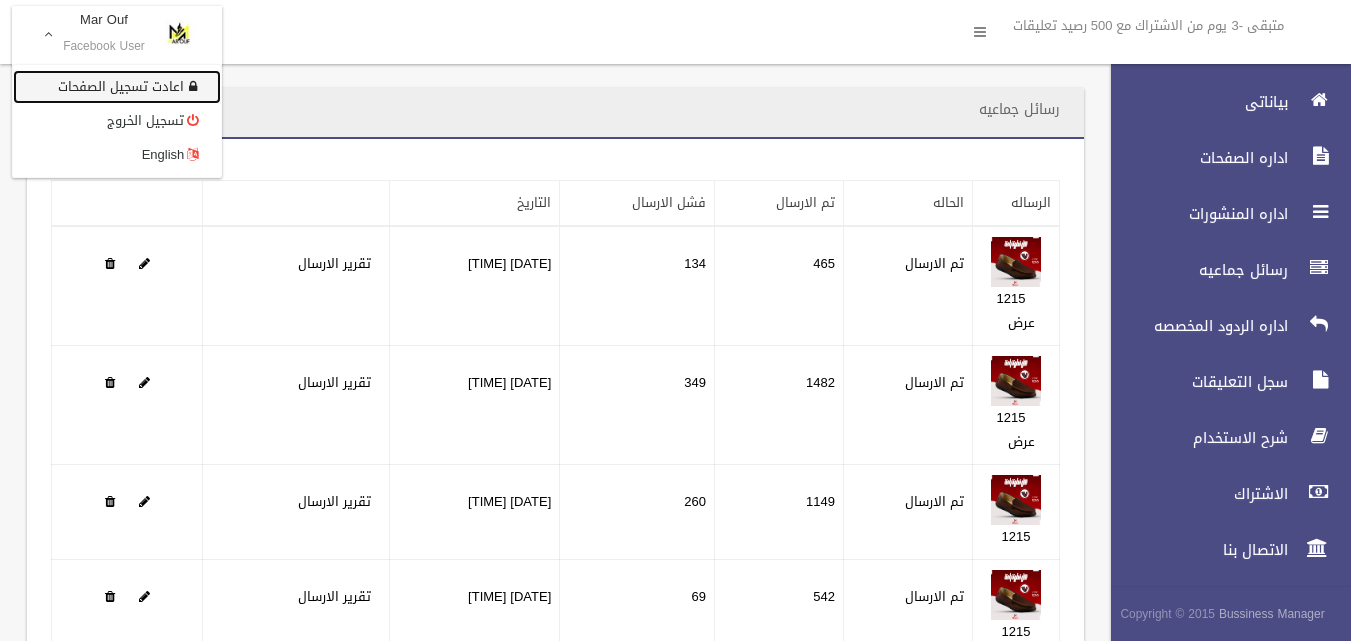 click on "اعادت تسجيل الصفحات" at bounding box center [117, 87] 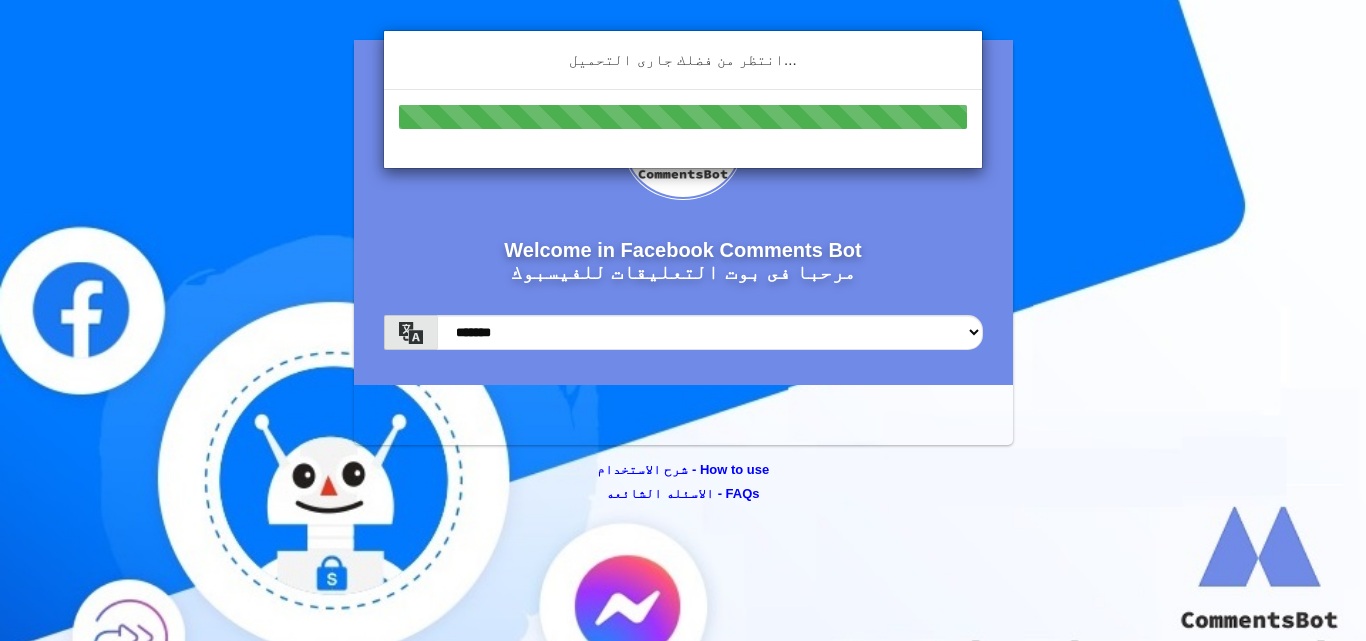 scroll, scrollTop: 0, scrollLeft: 0, axis: both 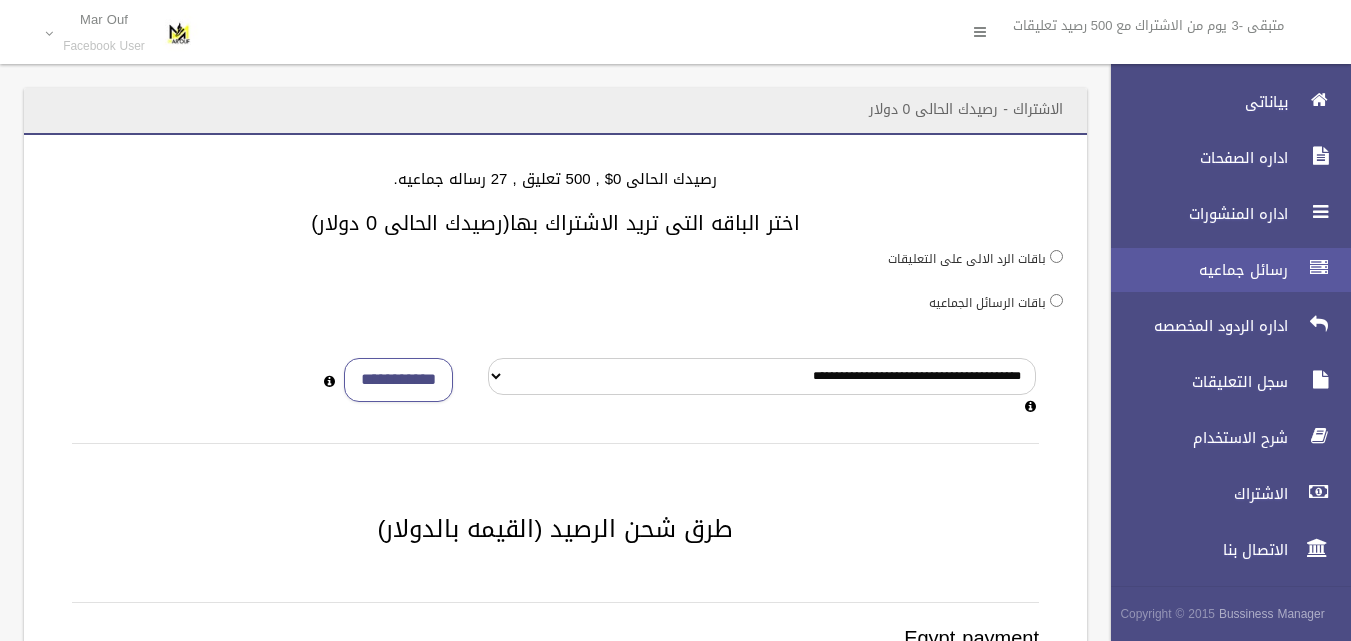 click on "رسائل جماعيه" at bounding box center [1222, 270] 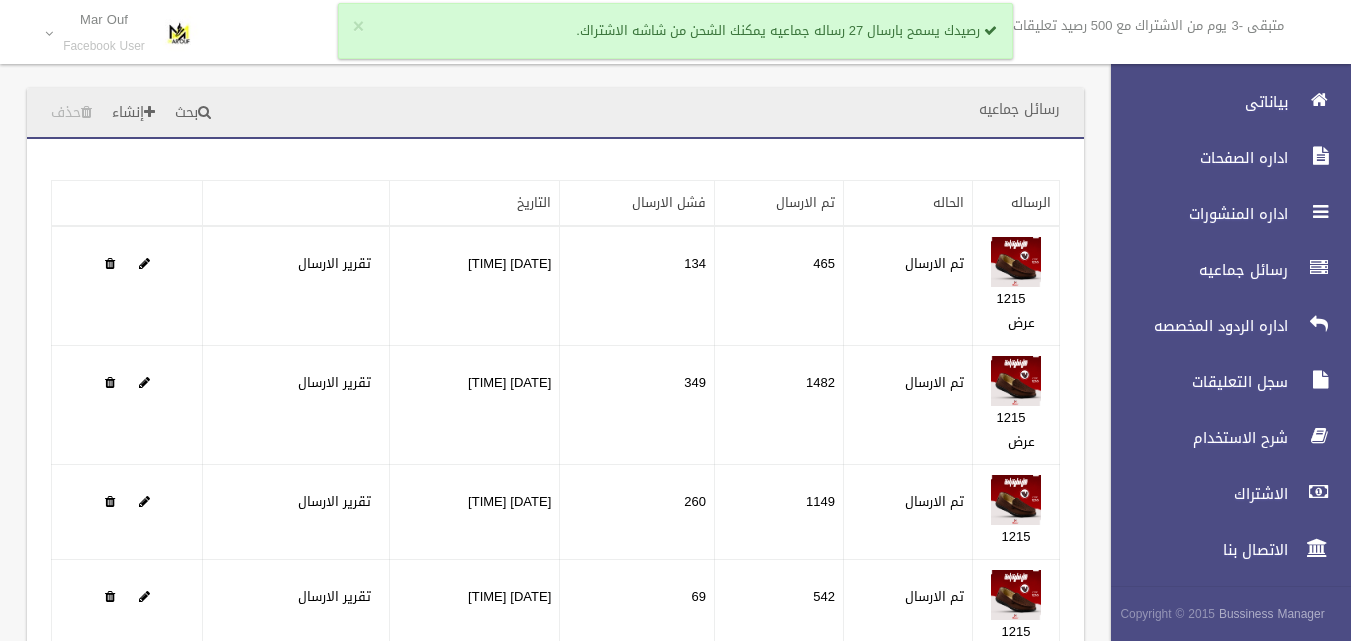 scroll, scrollTop: 0, scrollLeft: 0, axis: both 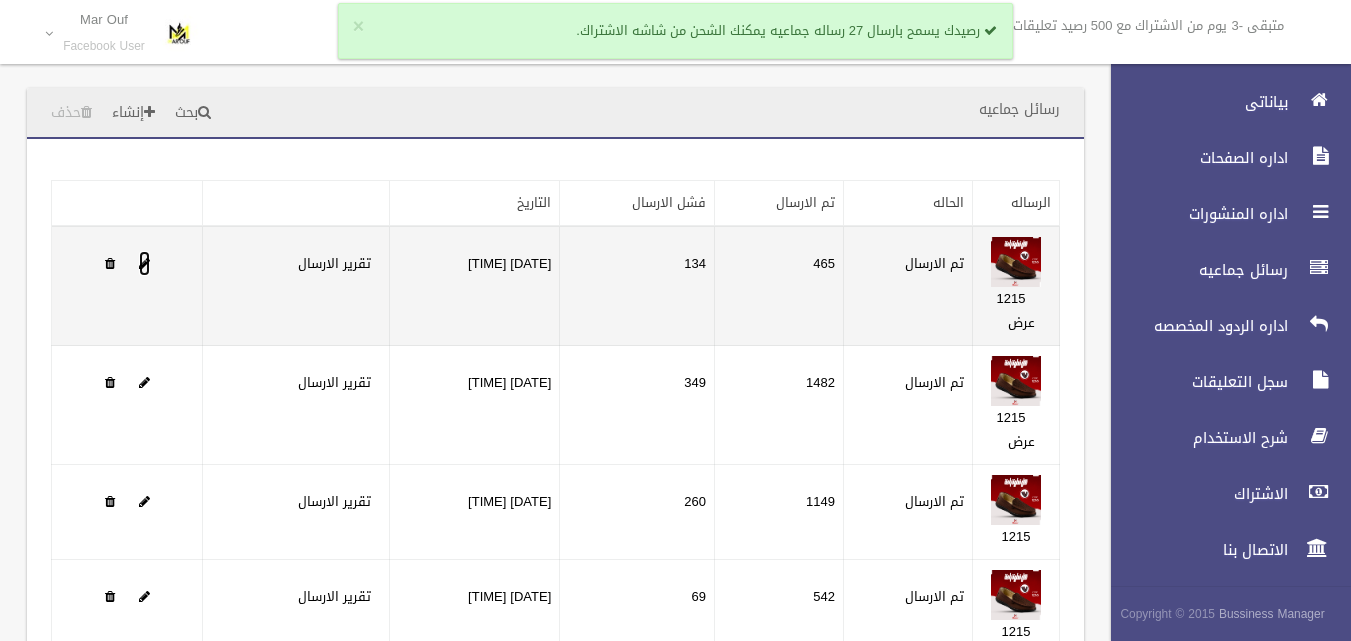 click at bounding box center [144, 263] 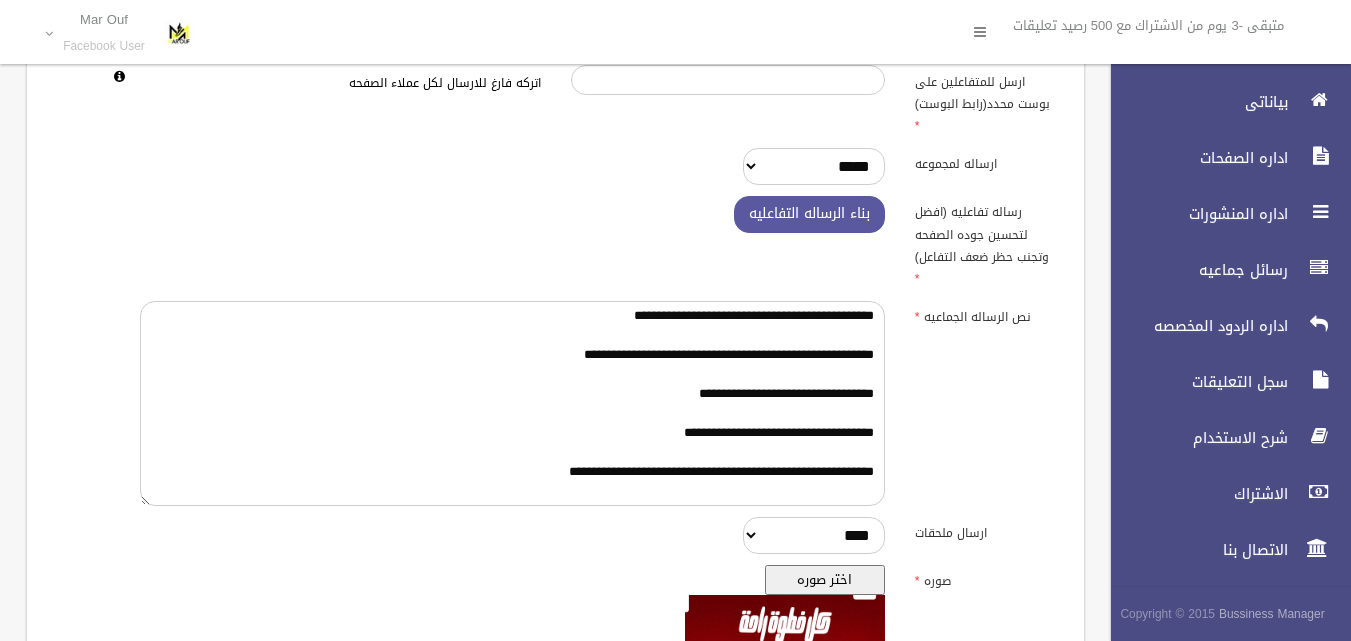 scroll, scrollTop: 200, scrollLeft: 0, axis: vertical 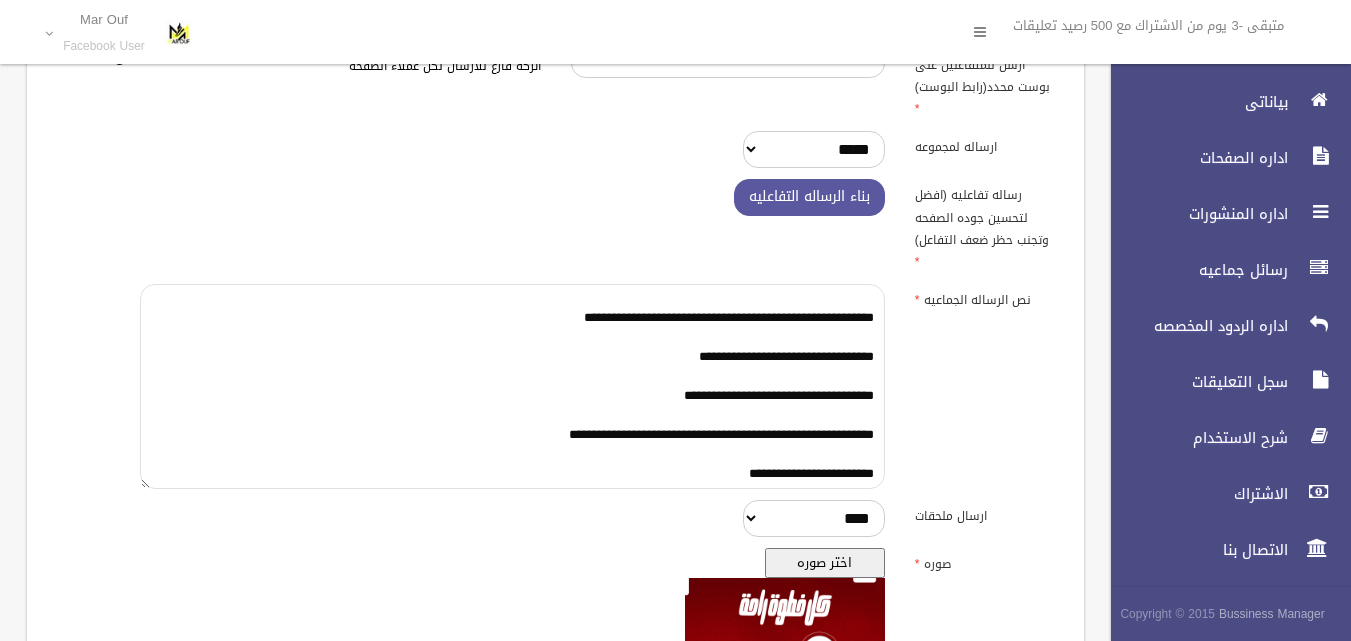 drag, startPoint x: 880, startPoint y: 272, endPoint x: 522, endPoint y: 489, distance: 418.6323 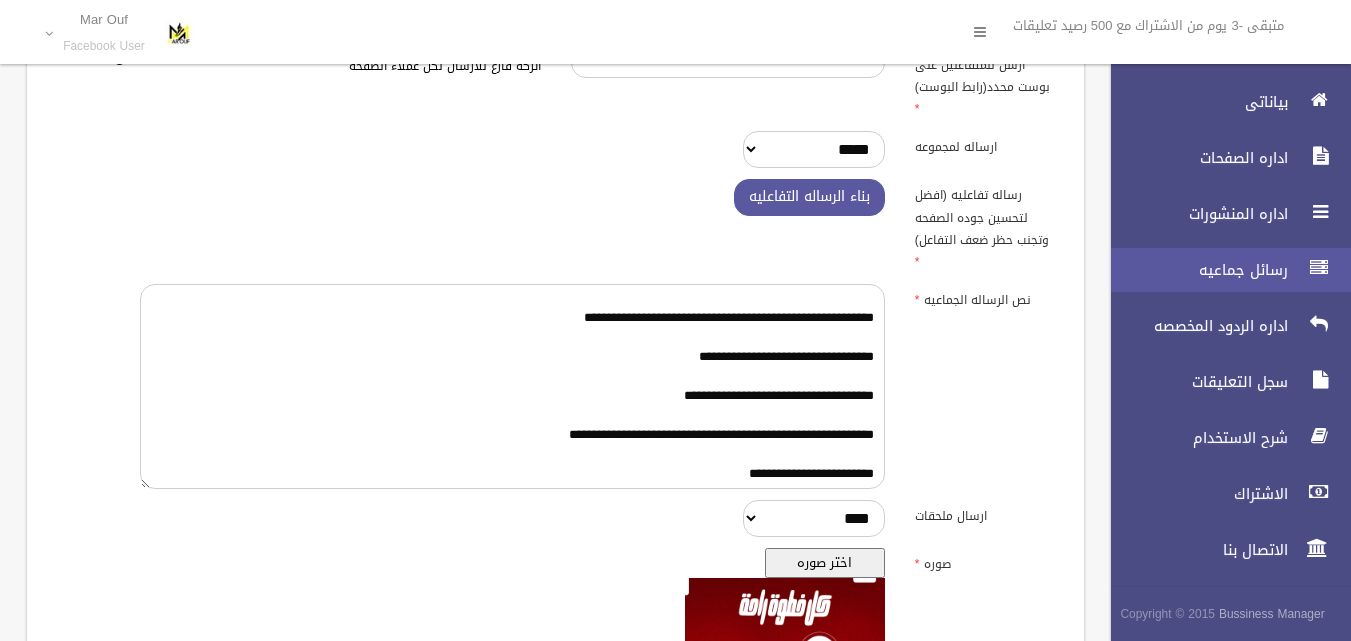 click on "رسائل جماعيه" at bounding box center [1194, 270] 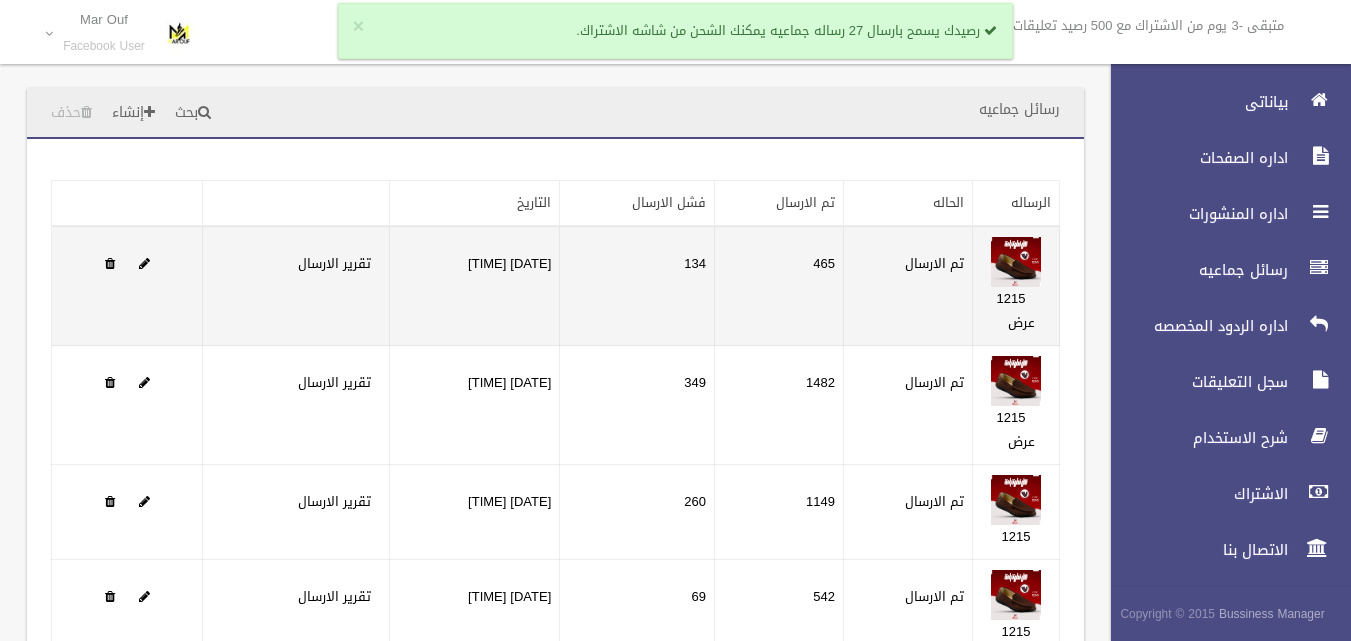 scroll, scrollTop: 0, scrollLeft: 0, axis: both 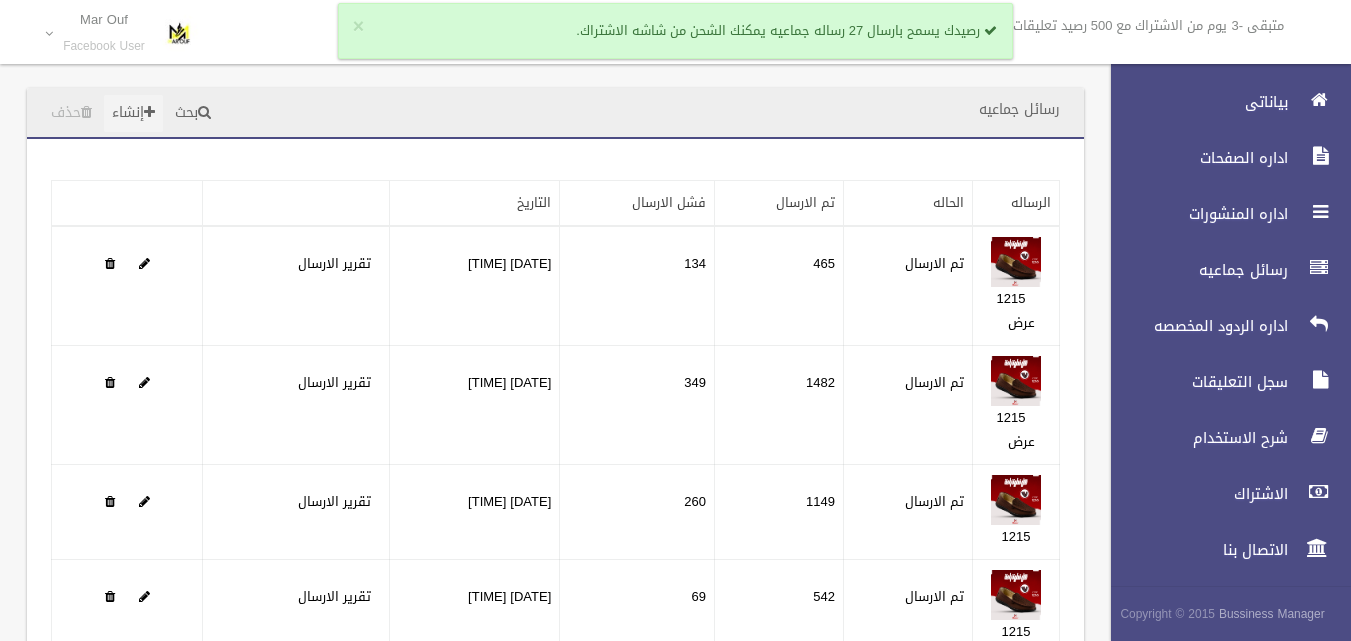click on "إنشاء" at bounding box center (133, 113) 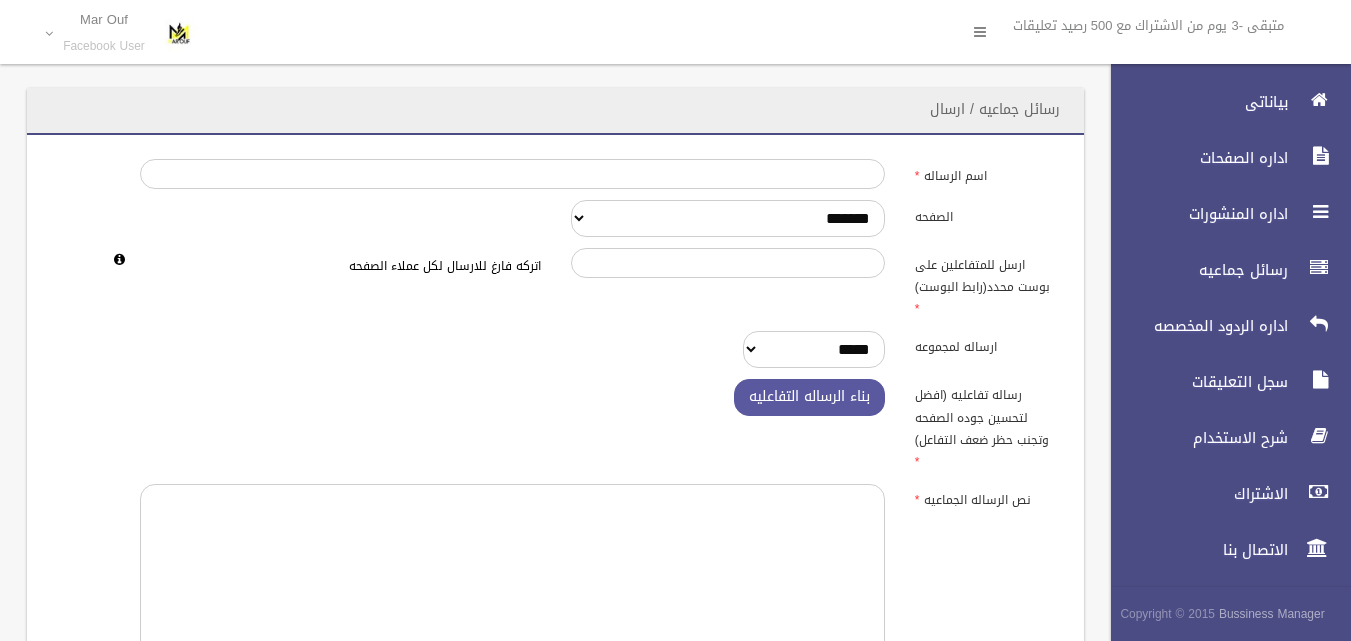 scroll, scrollTop: 0, scrollLeft: 0, axis: both 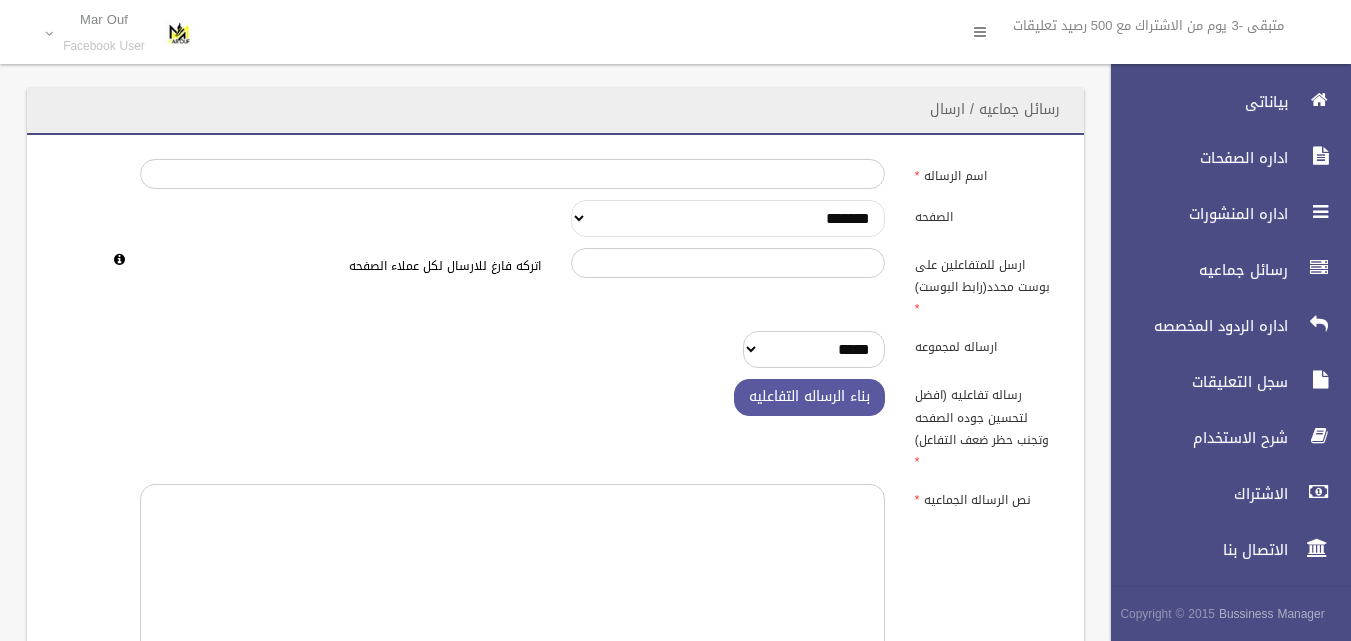 click on "**********" at bounding box center [728, 218] 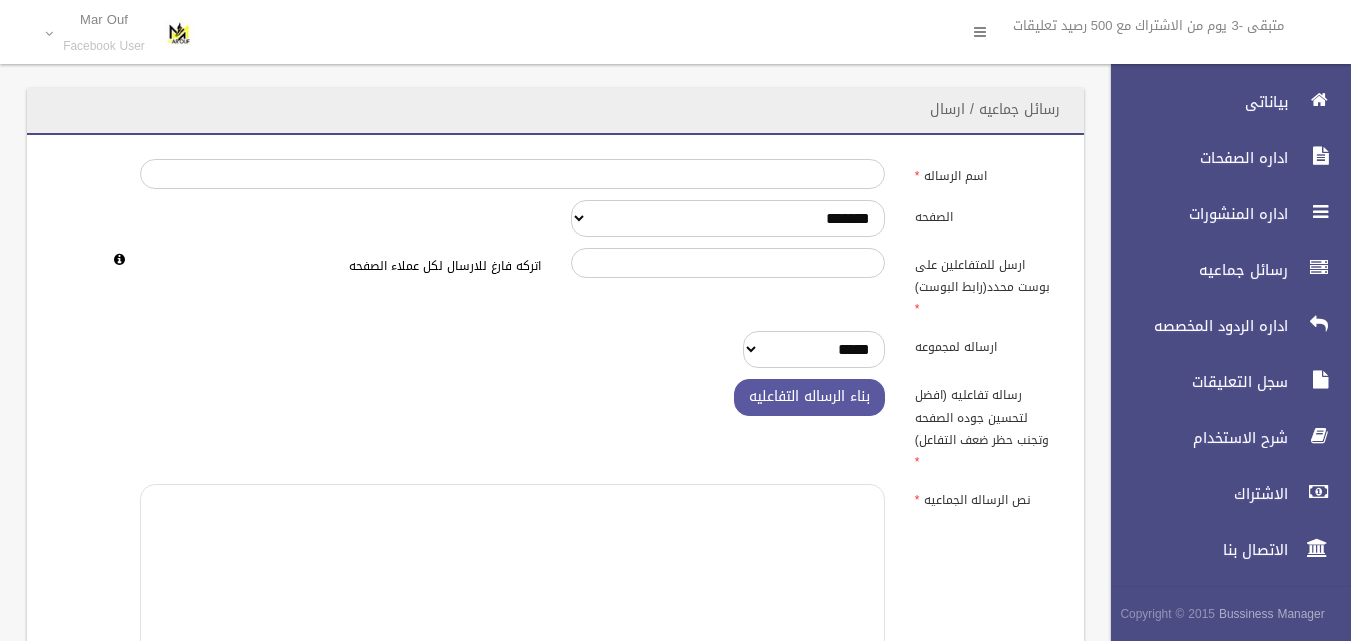 click at bounding box center (512, 586) 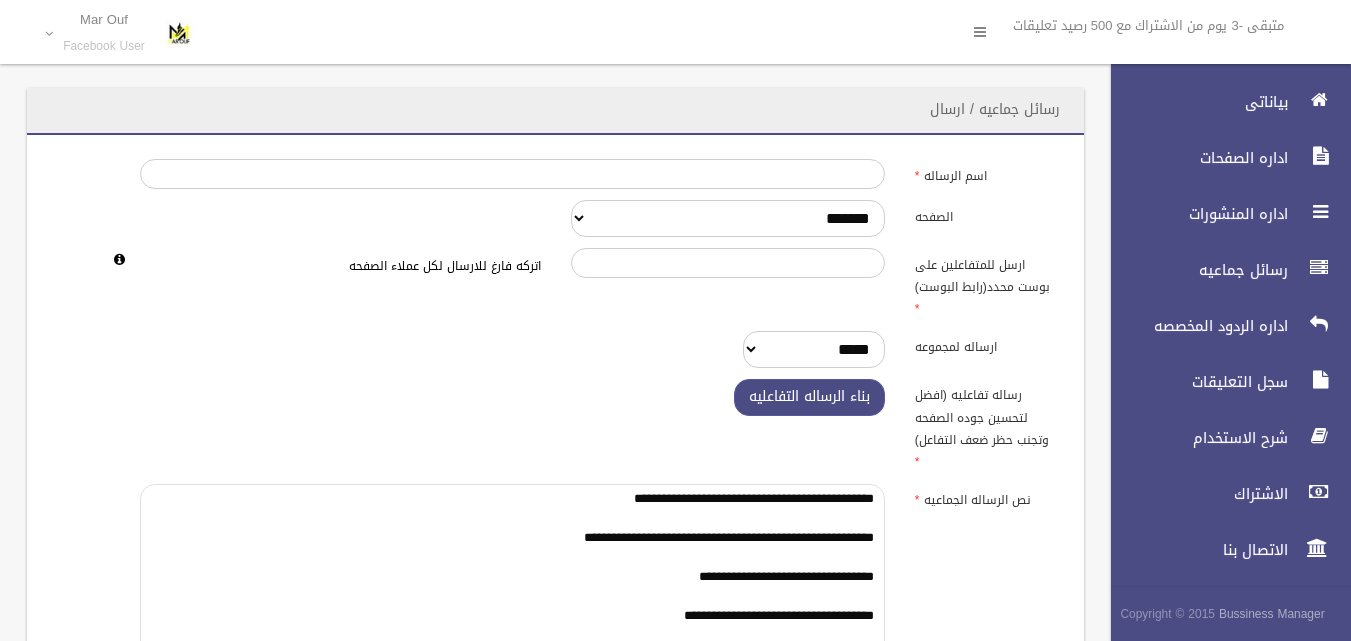 scroll, scrollTop: 18, scrollLeft: 0, axis: vertical 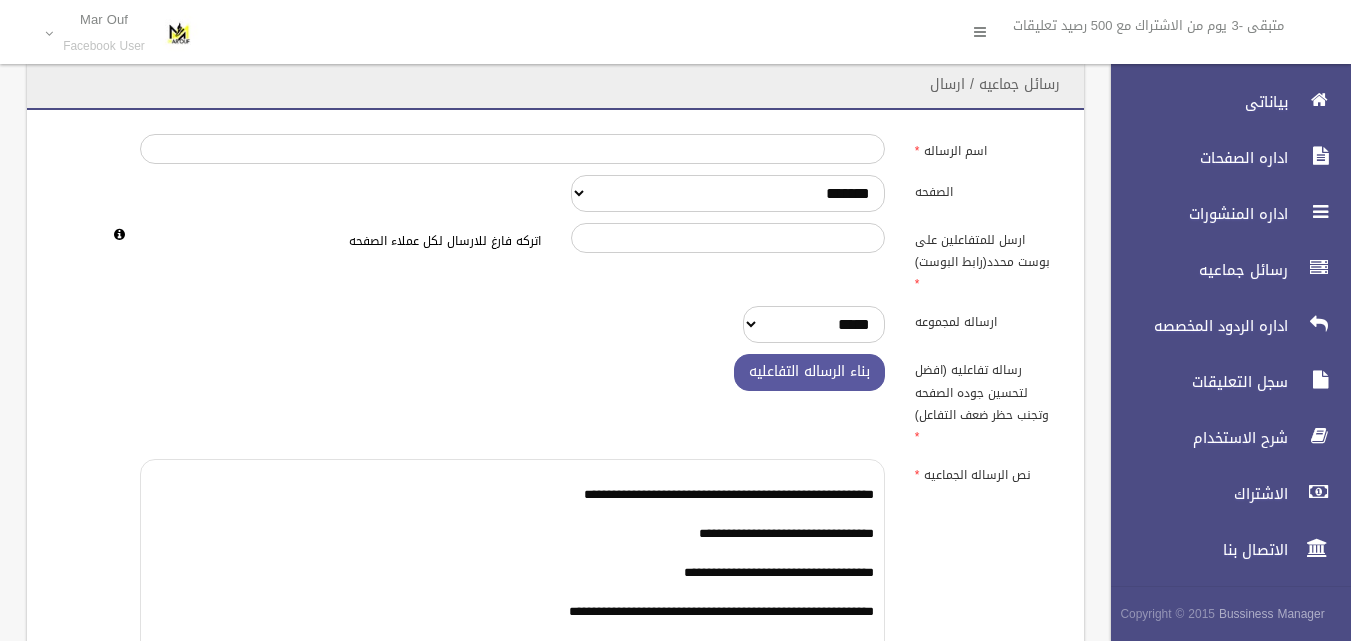 type on "**********" 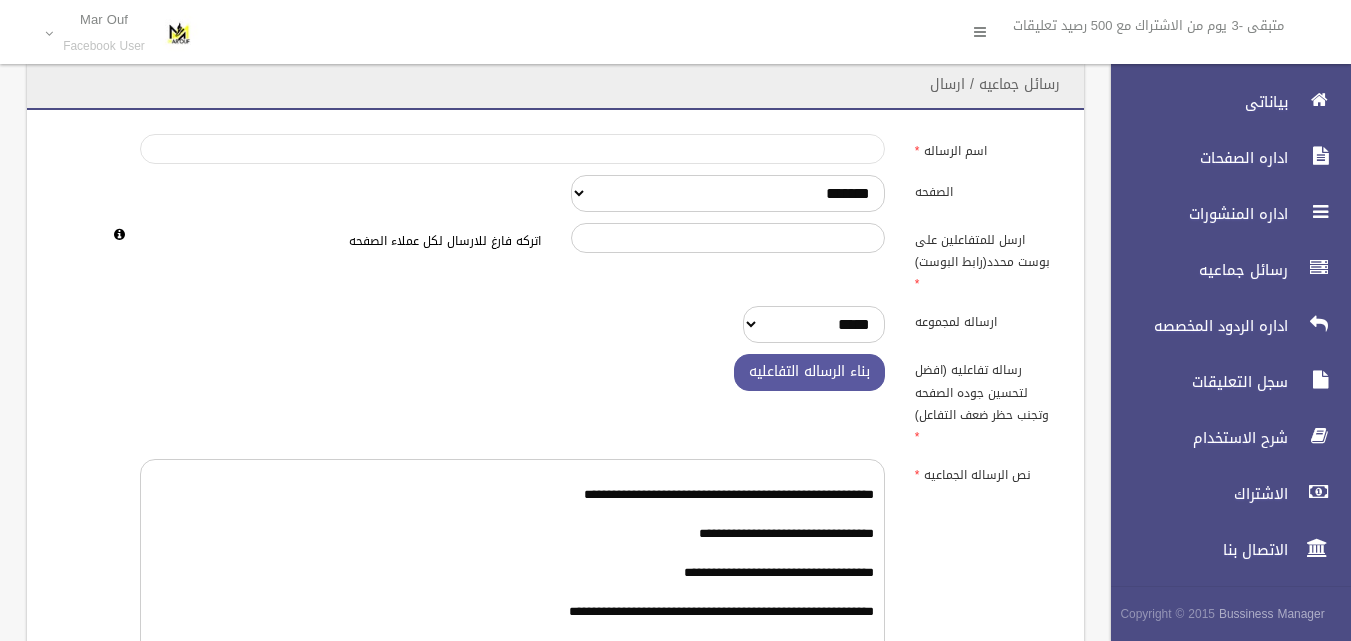 click on "اسم الرساله" at bounding box center [512, 149] 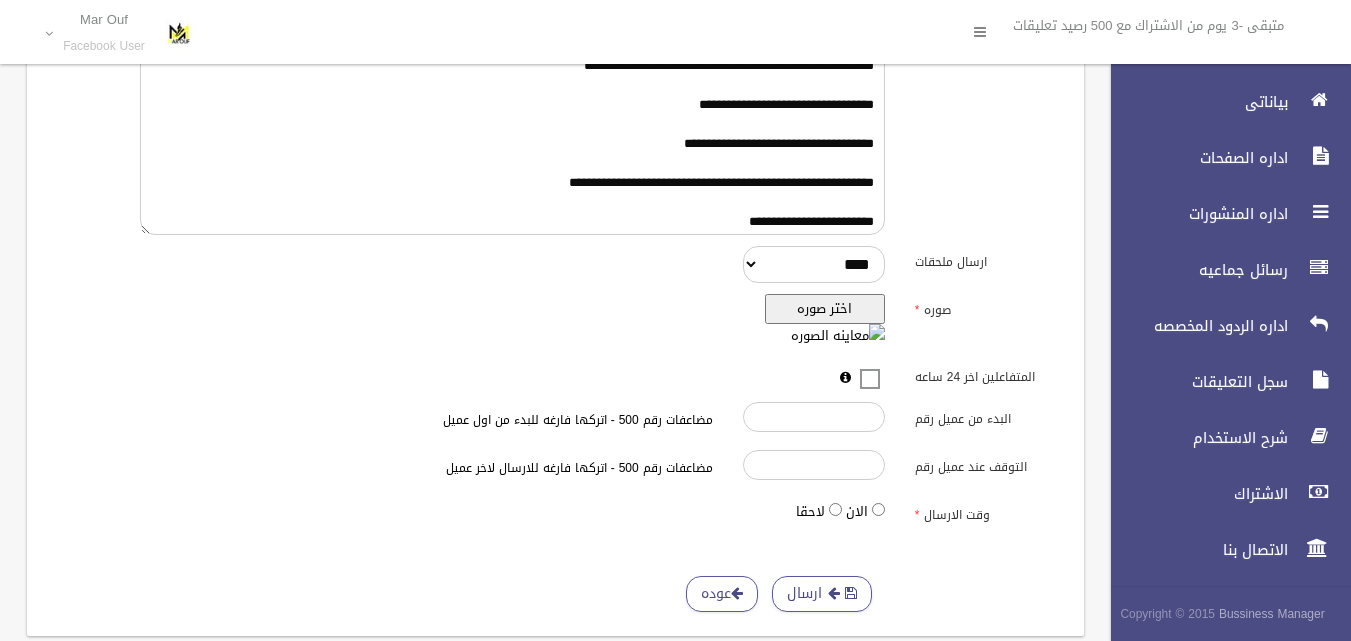 scroll, scrollTop: 475, scrollLeft: 0, axis: vertical 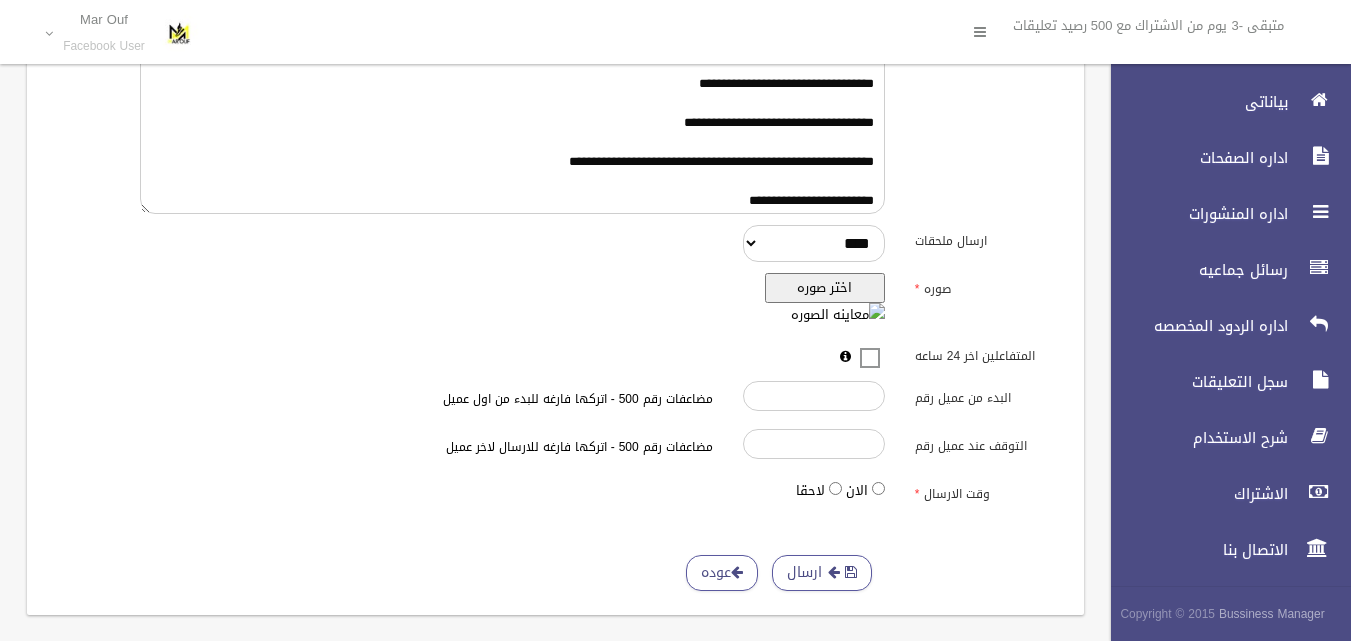 click on "اختر صوره" at bounding box center [825, 288] 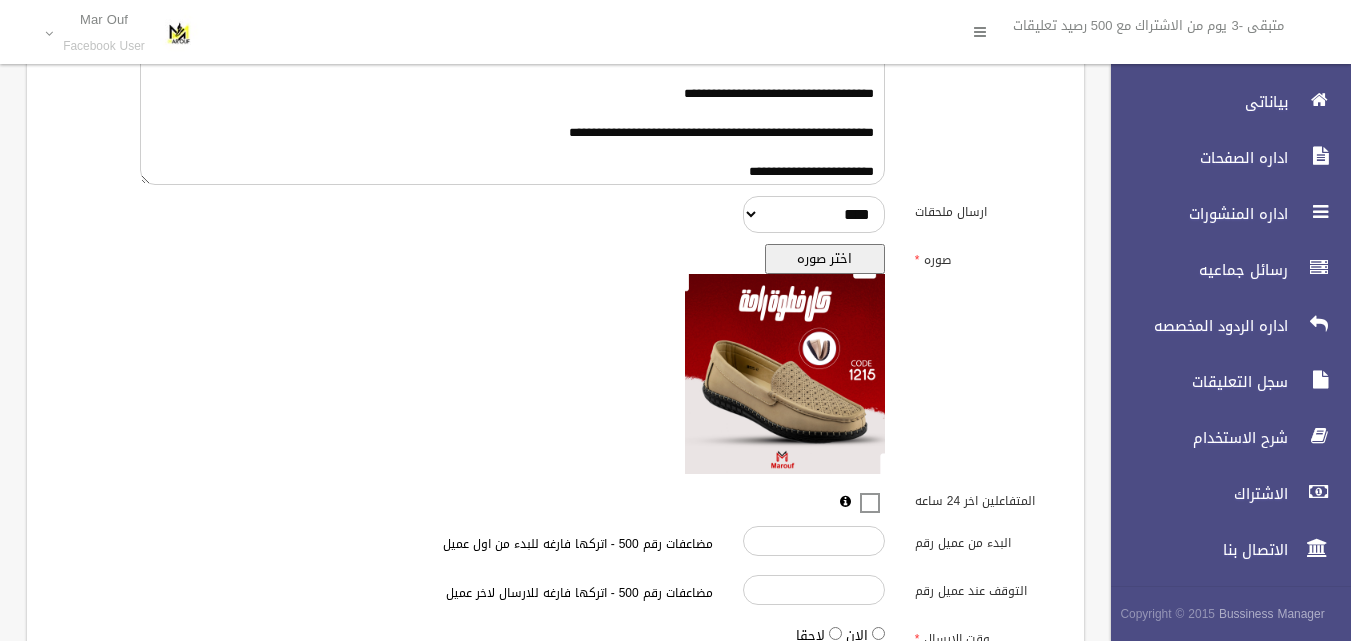 scroll, scrollTop: 600, scrollLeft: 0, axis: vertical 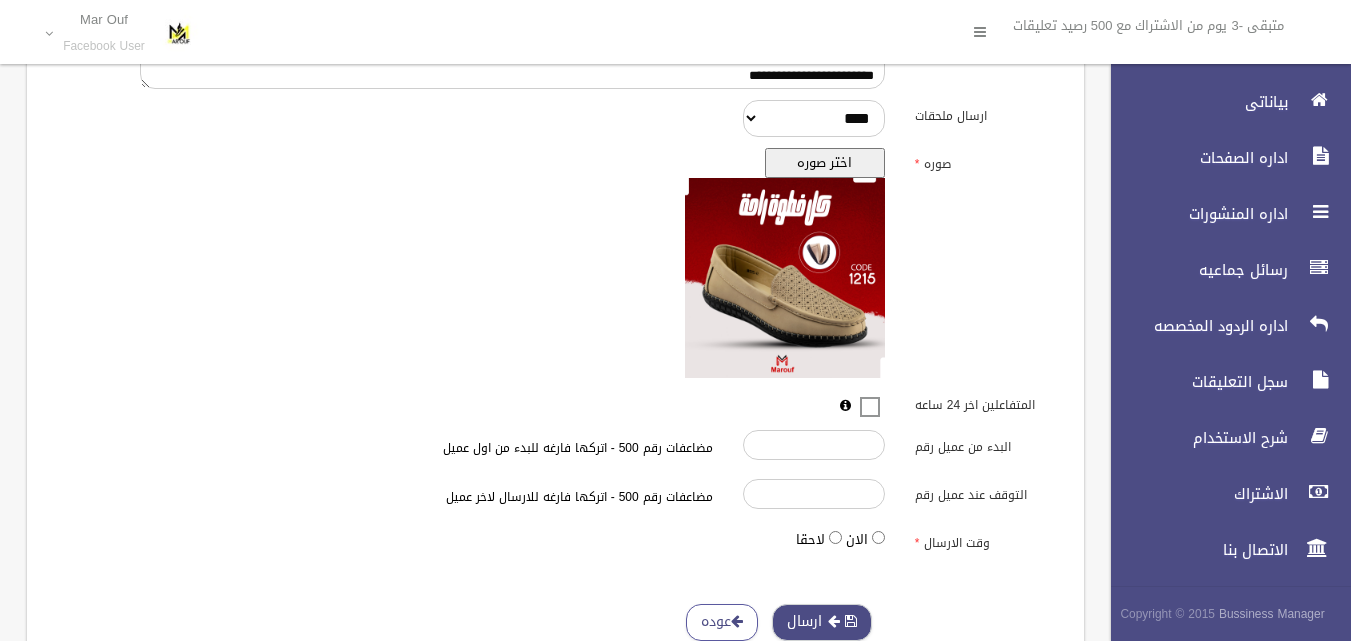 click on "ارسال" at bounding box center (822, 622) 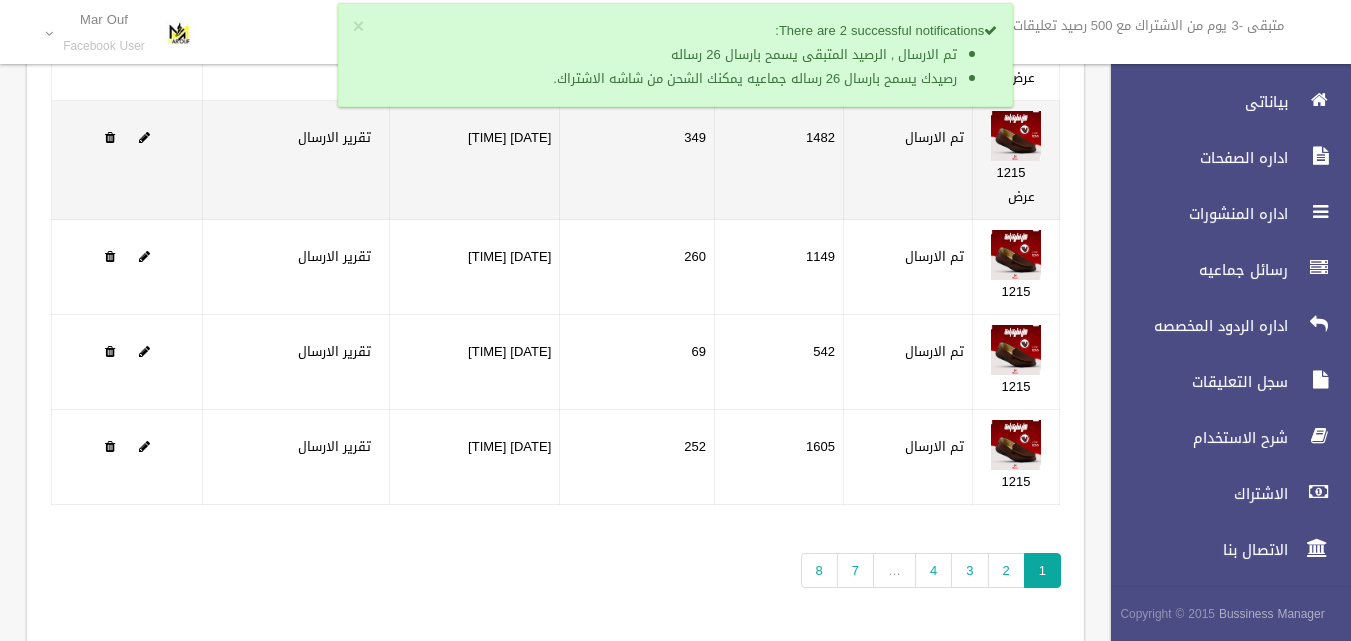 scroll, scrollTop: 296, scrollLeft: 0, axis: vertical 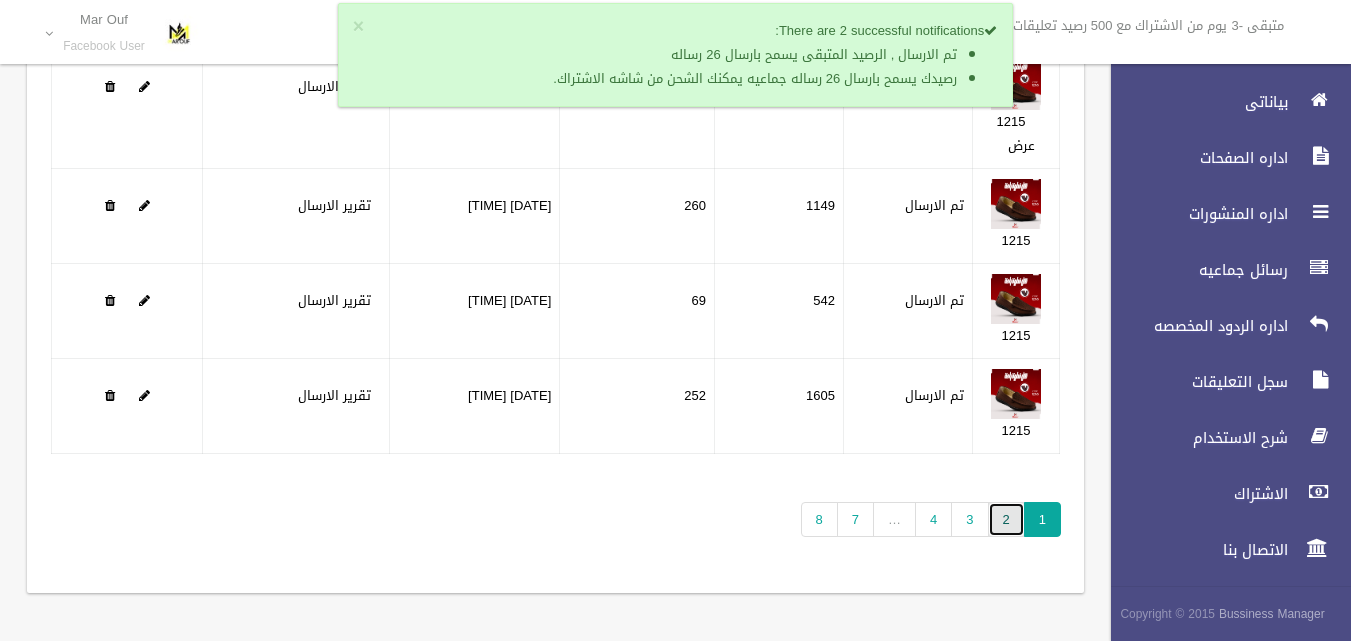 click on "2" at bounding box center (1006, 519) 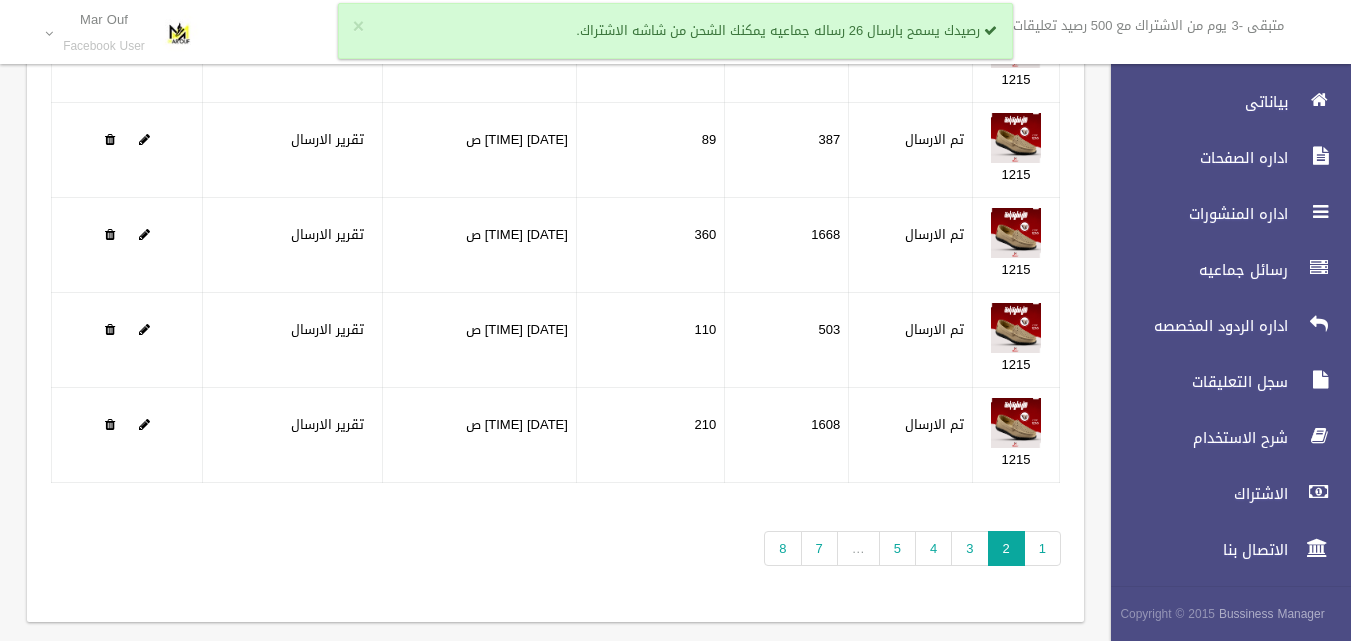 scroll, scrollTop: 248, scrollLeft: 0, axis: vertical 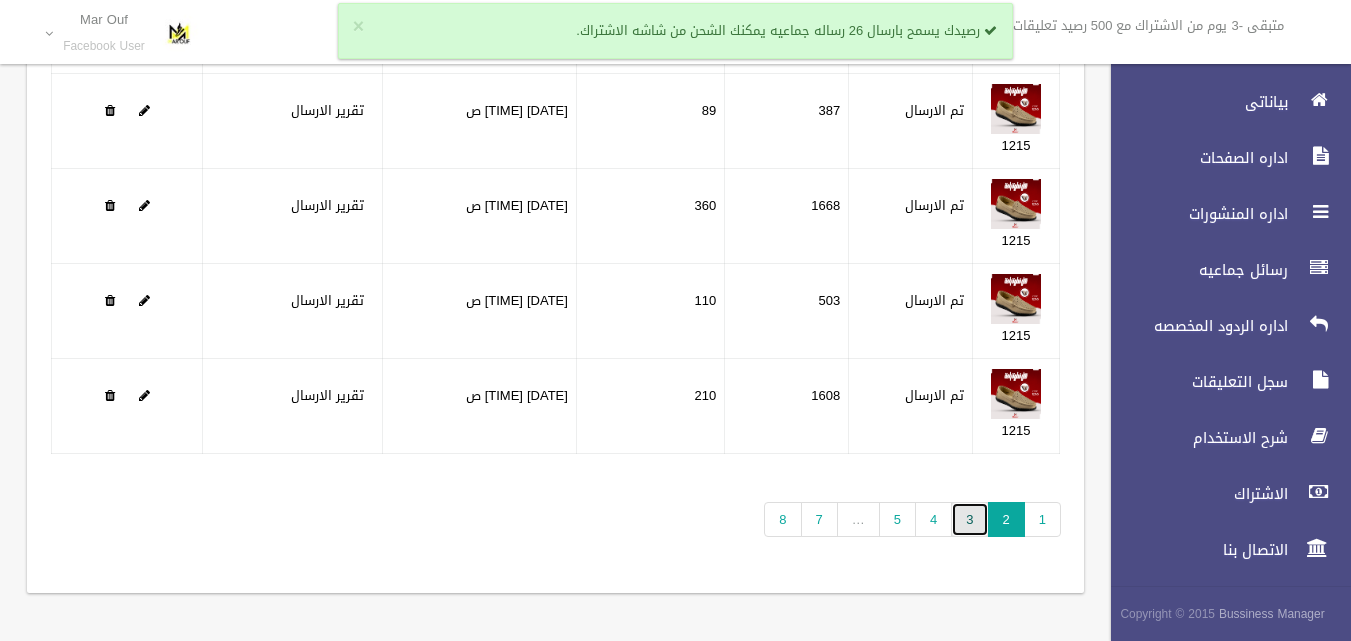 click on "3" at bounding box center (969, 519) 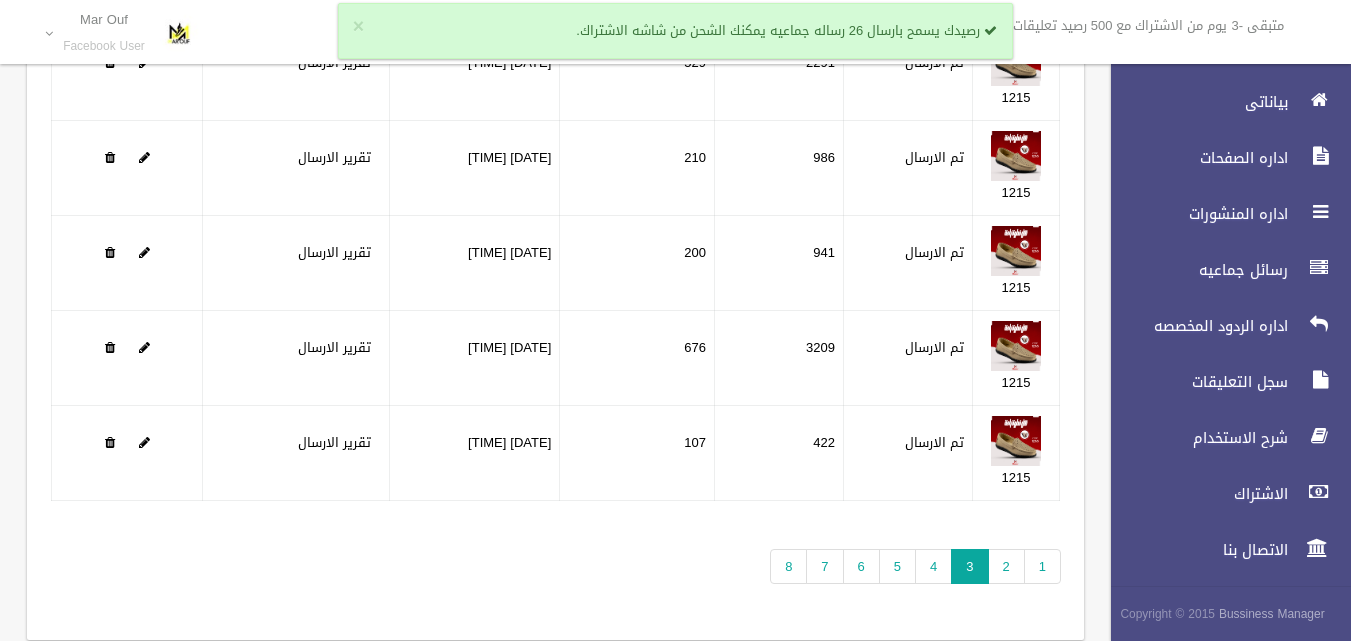 scroll, scrollTop: 248, scrollLeft: 0, axis: vertical 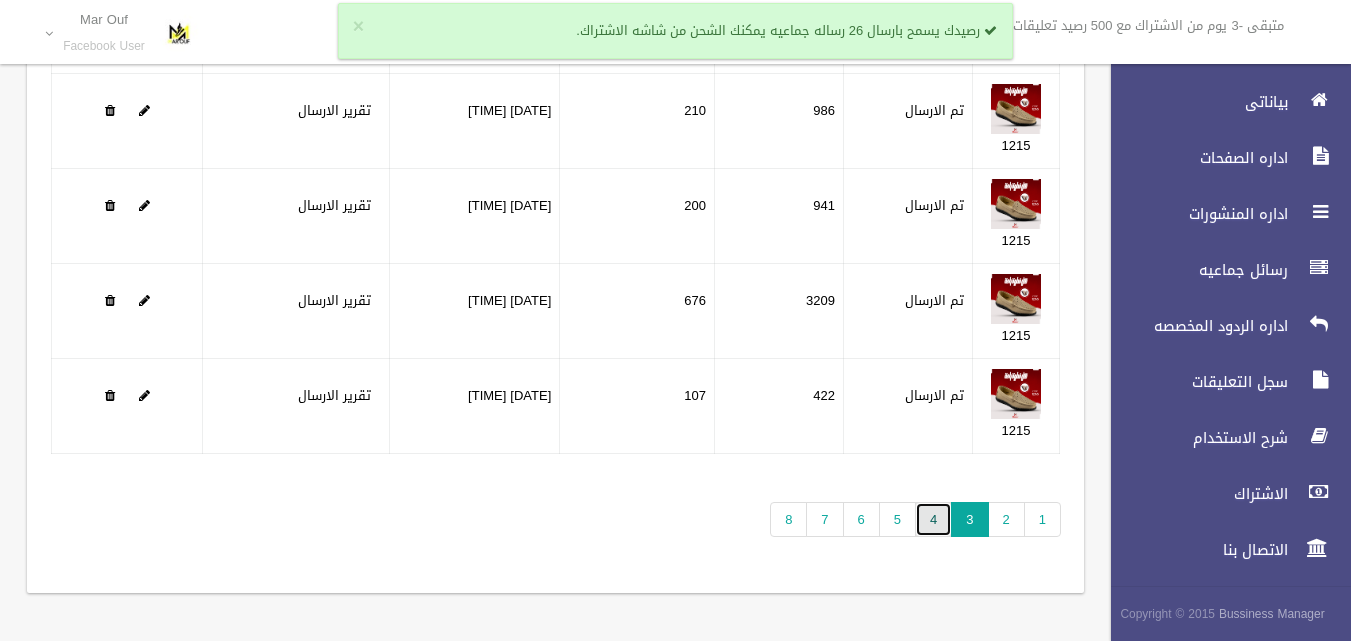 click on "4" at bounding box center [933, 519] 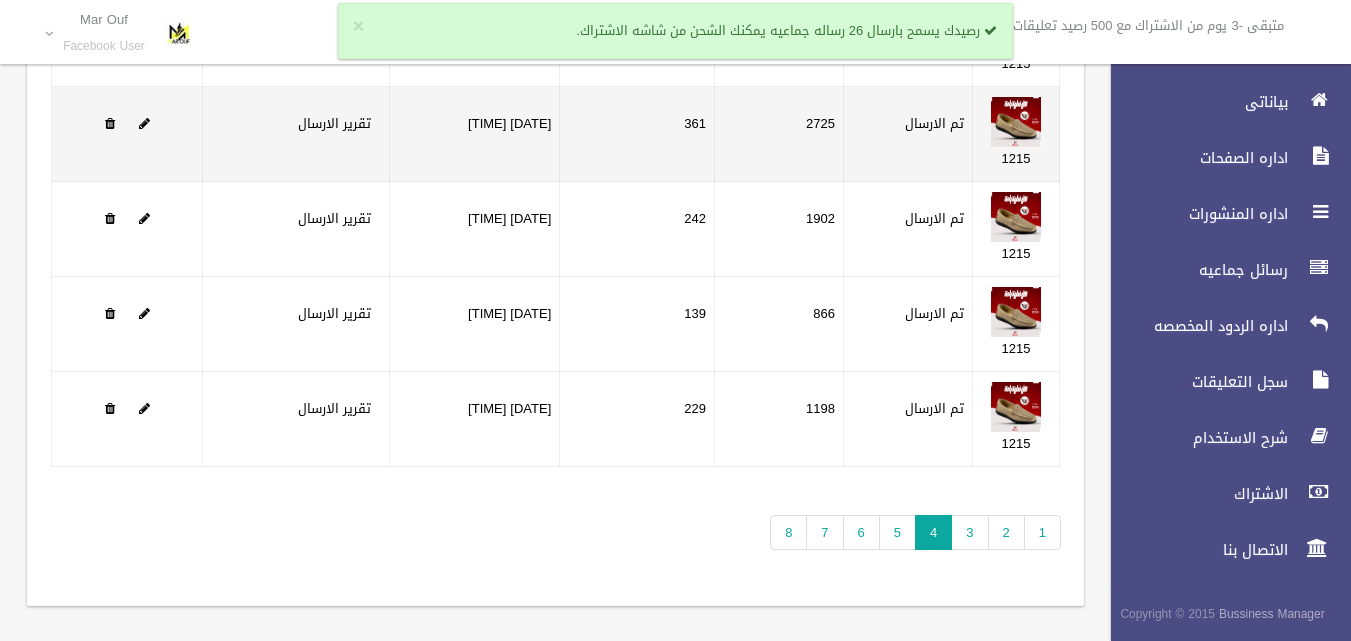 scroll, scrollTop: 248, scrollLeft: 0, axis: vertical 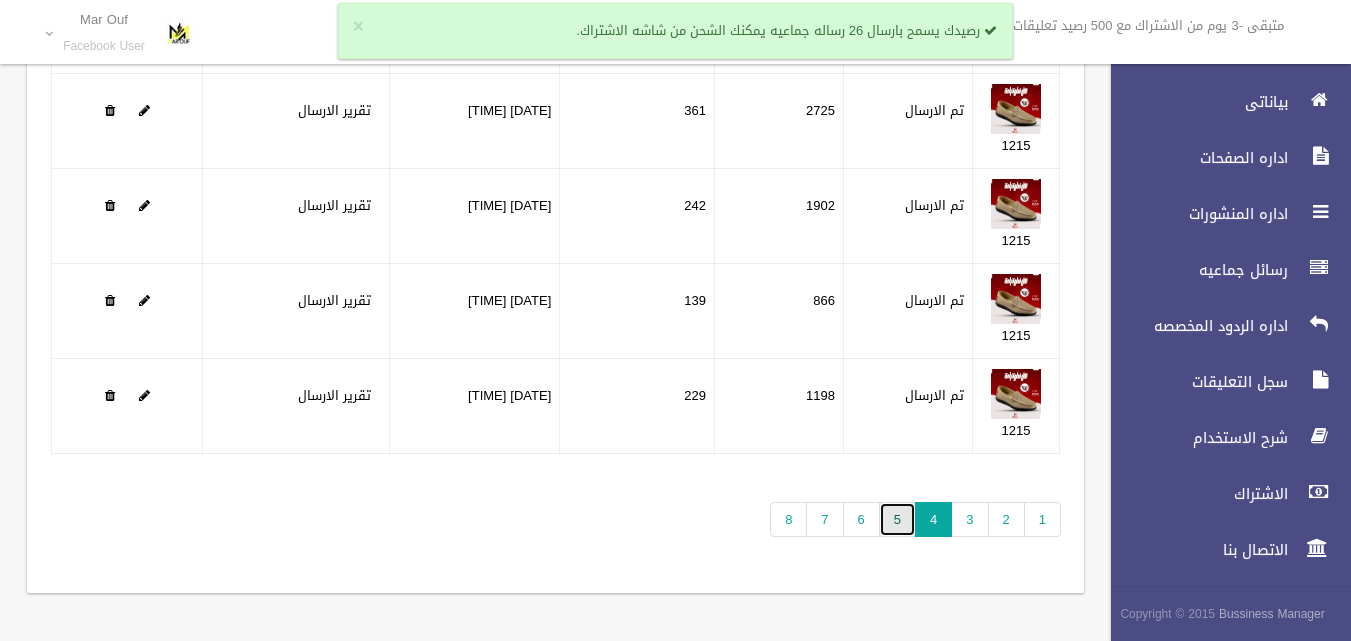 click on "5" at bounding box center [897, 519] 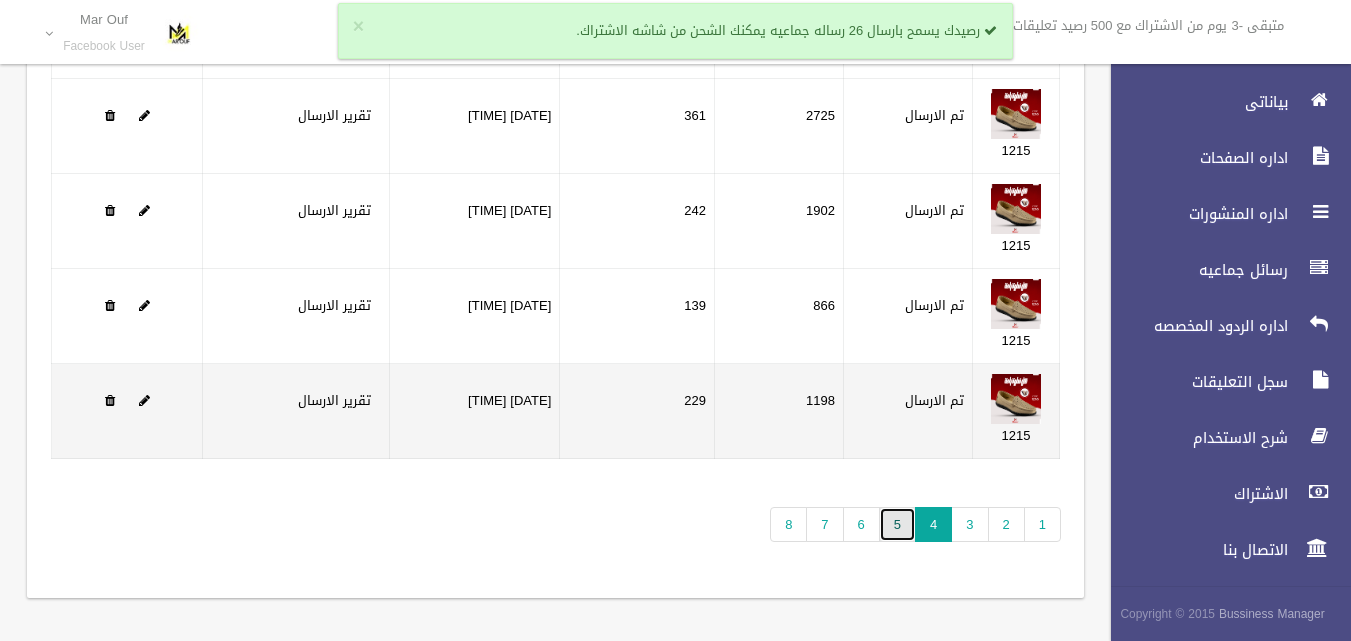 scroll, scrollTop: 248, scrollLeft: 0, axis: vertical 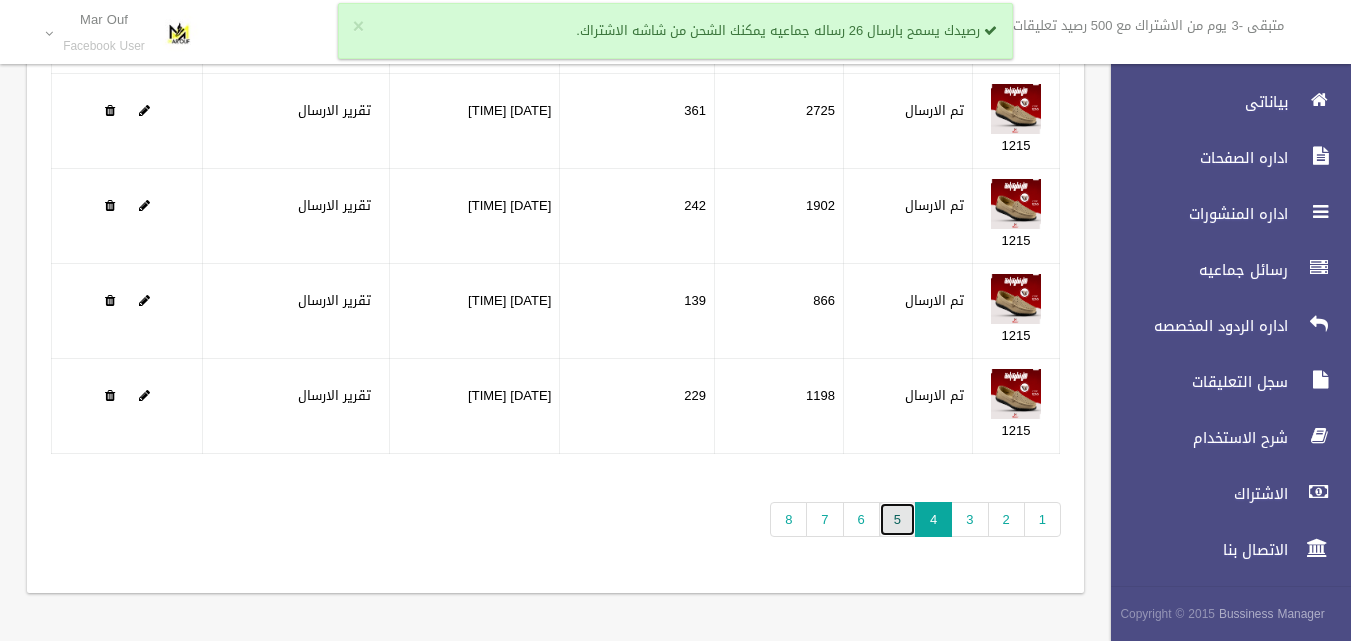 click on "5" at bounding box center (897, 519) 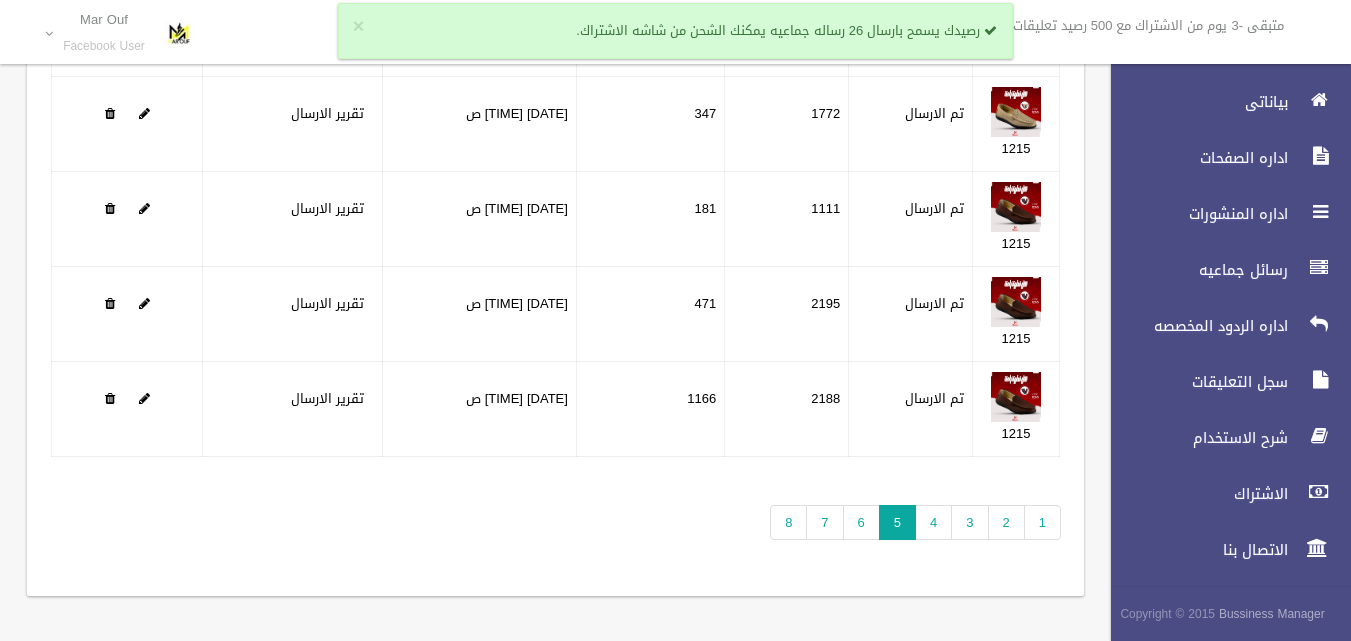 scroll, scrollTop: 248, scrollLeft: 0, axis: vertical 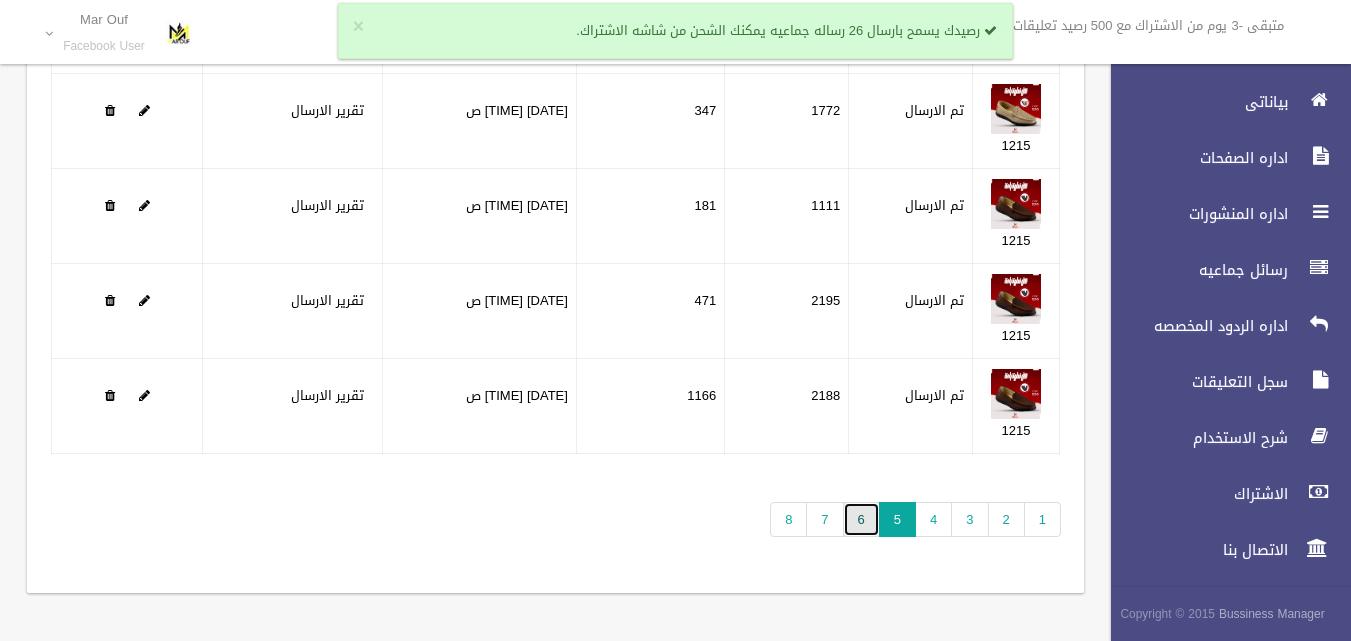 click on "6" at bounding box center [861, 519] 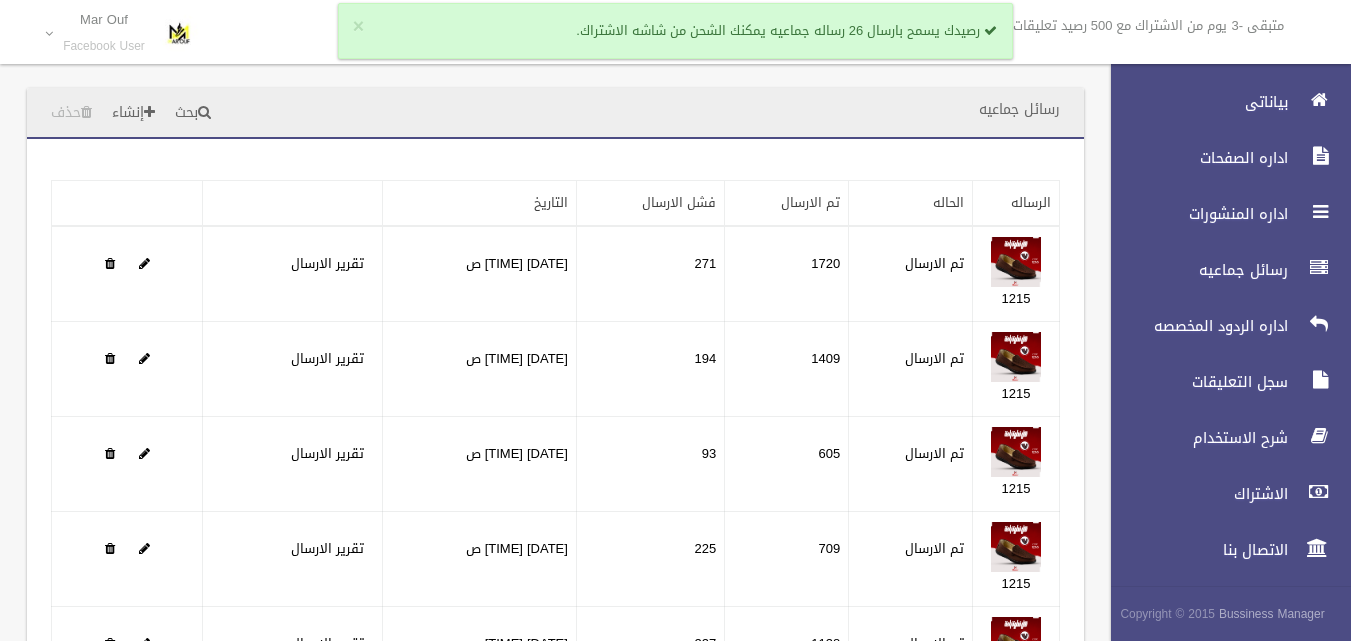 scroll, scrollTop: 0, scrollLeft: 0, axis: both 